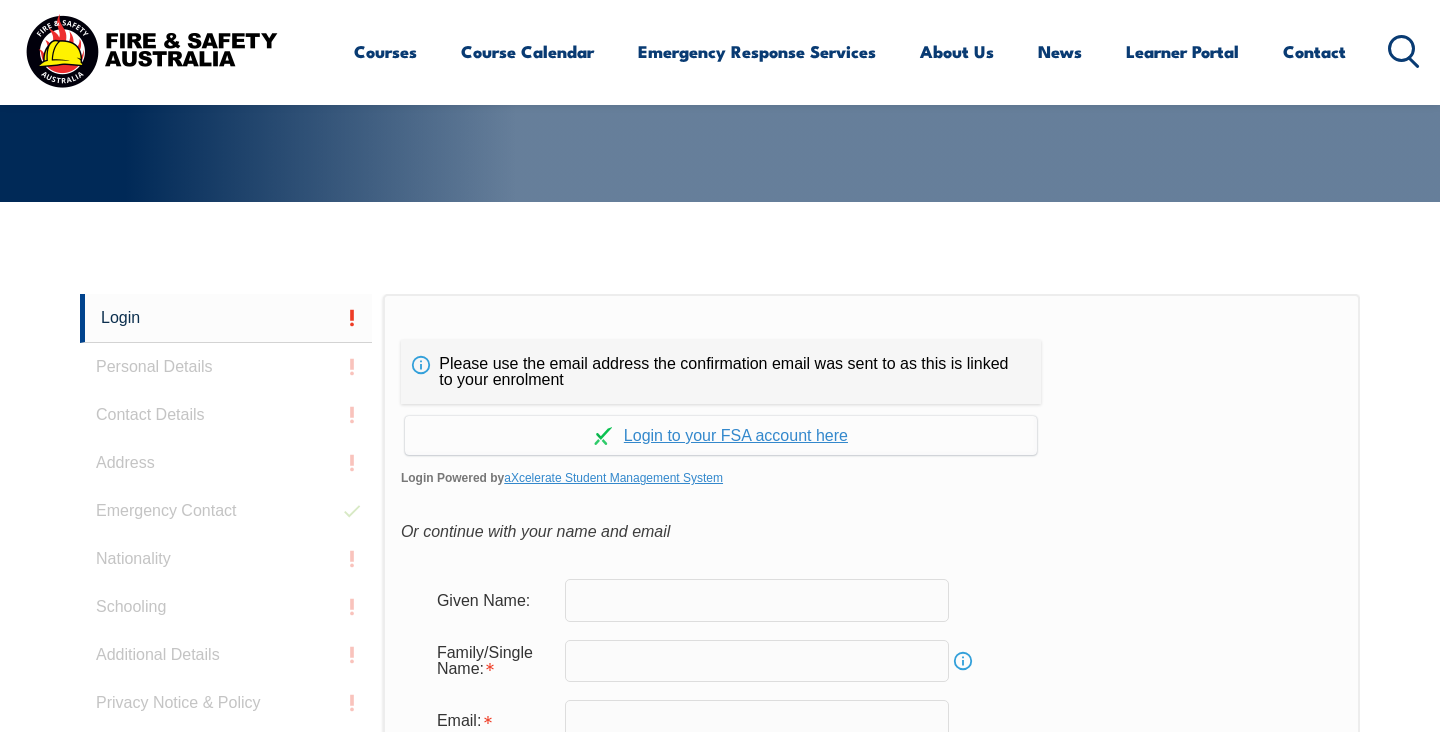 scroll, scrollTop: 533, scrollLeft: 0, axis: vertical 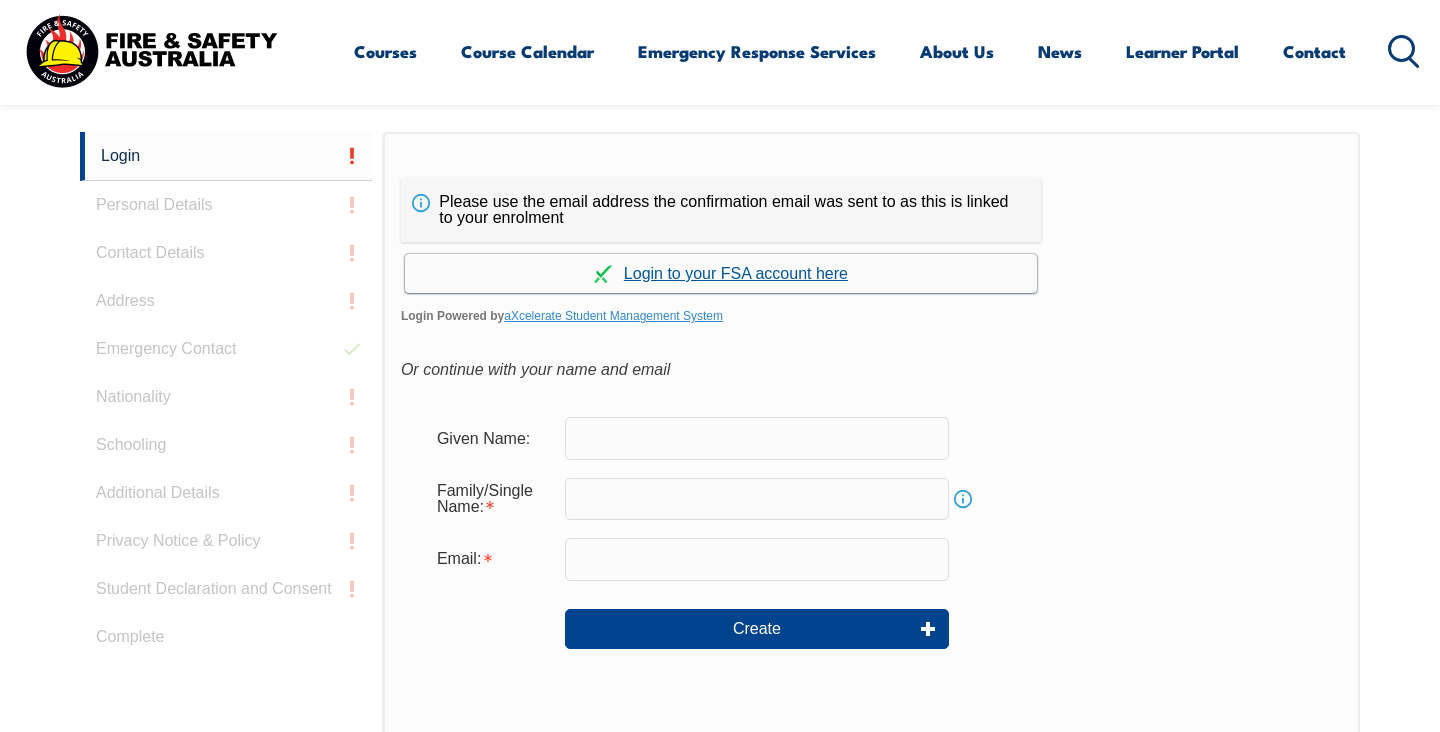 click on "Continue with aXcelerate" at bounding box center [721, 273] 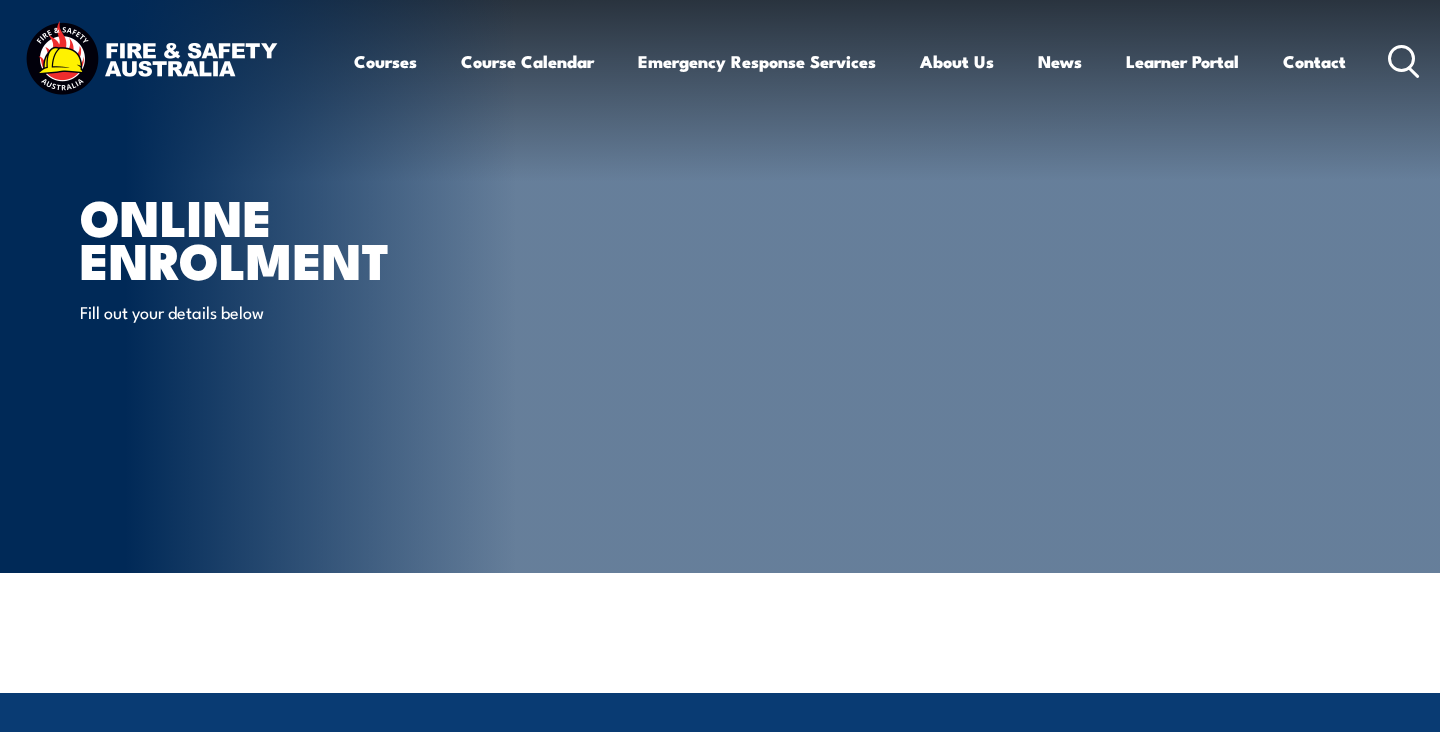 scroll, scrollTop: 0, scrollLeft: 0, axis: both 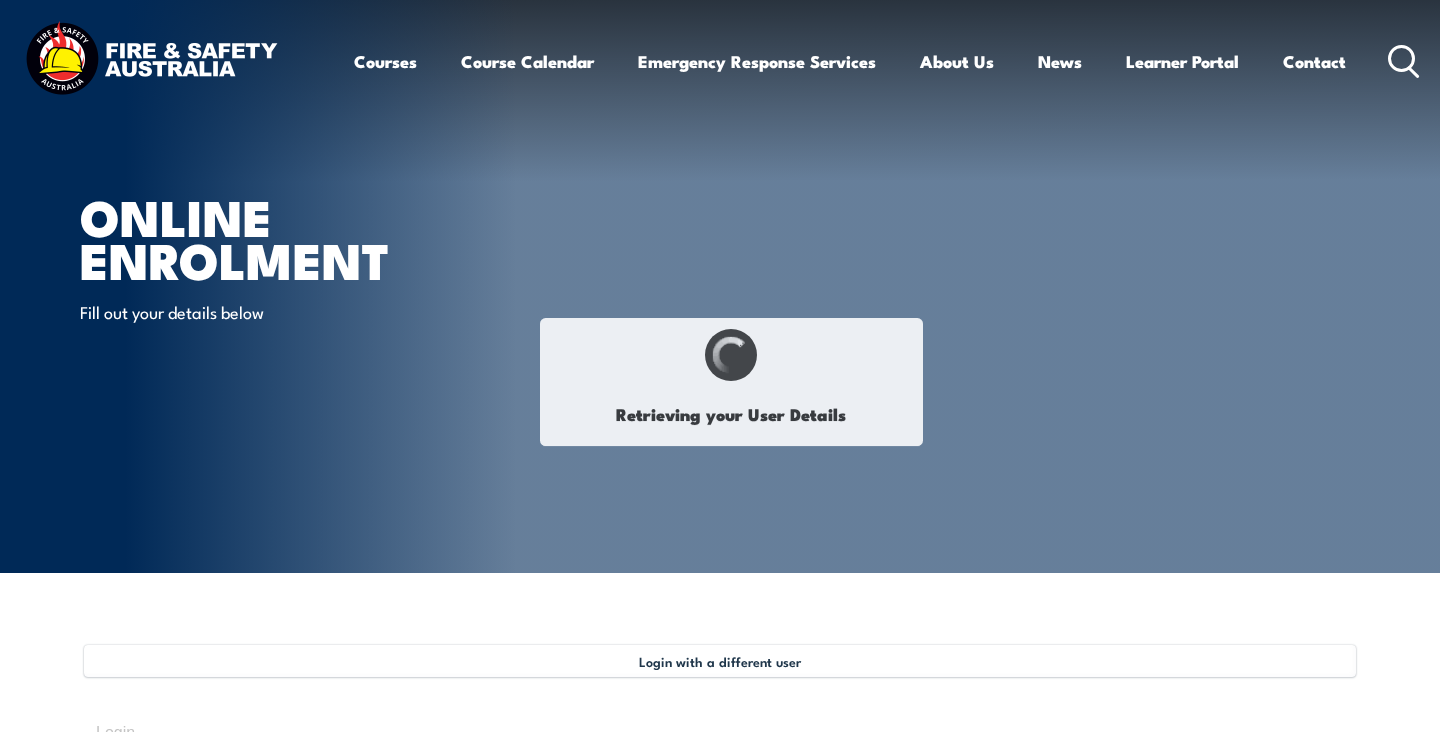 select on "Mr" 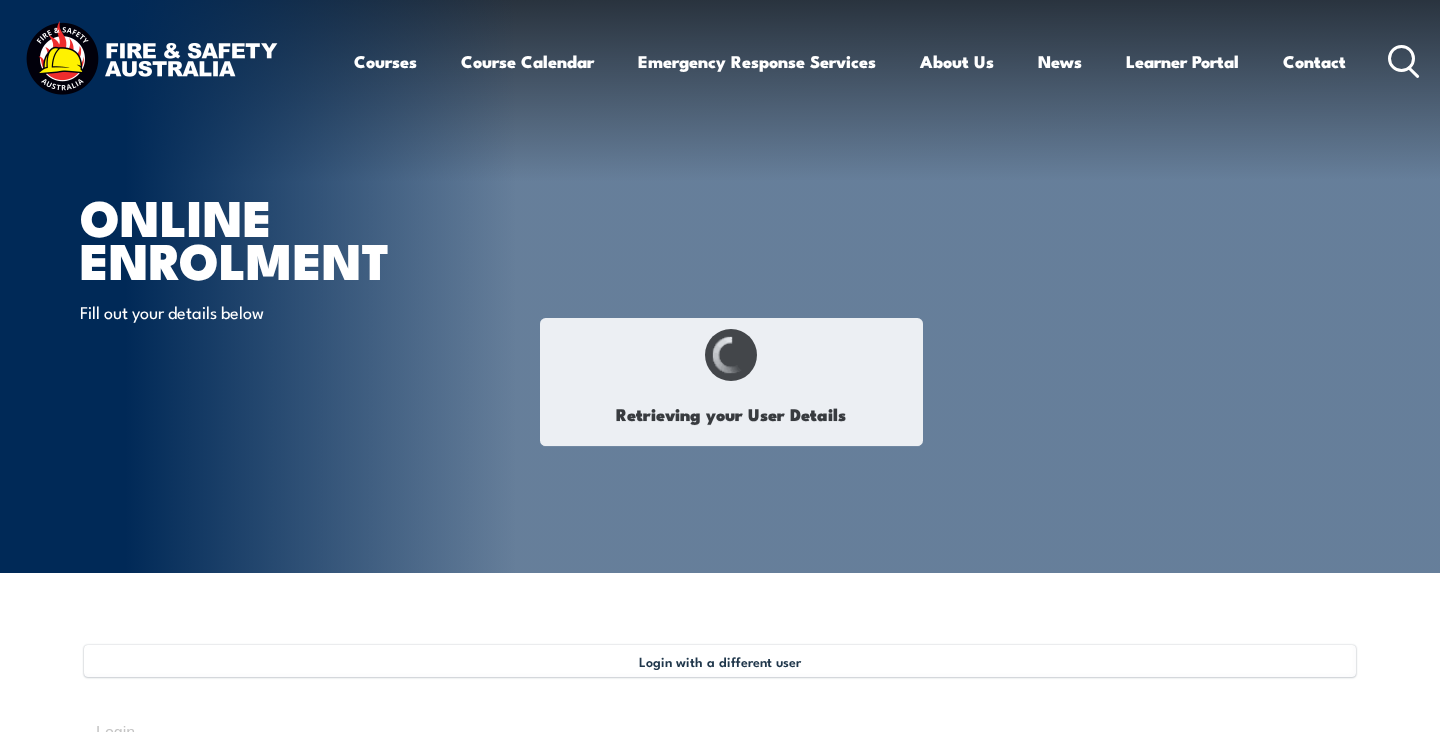 type on "[FIRST]" 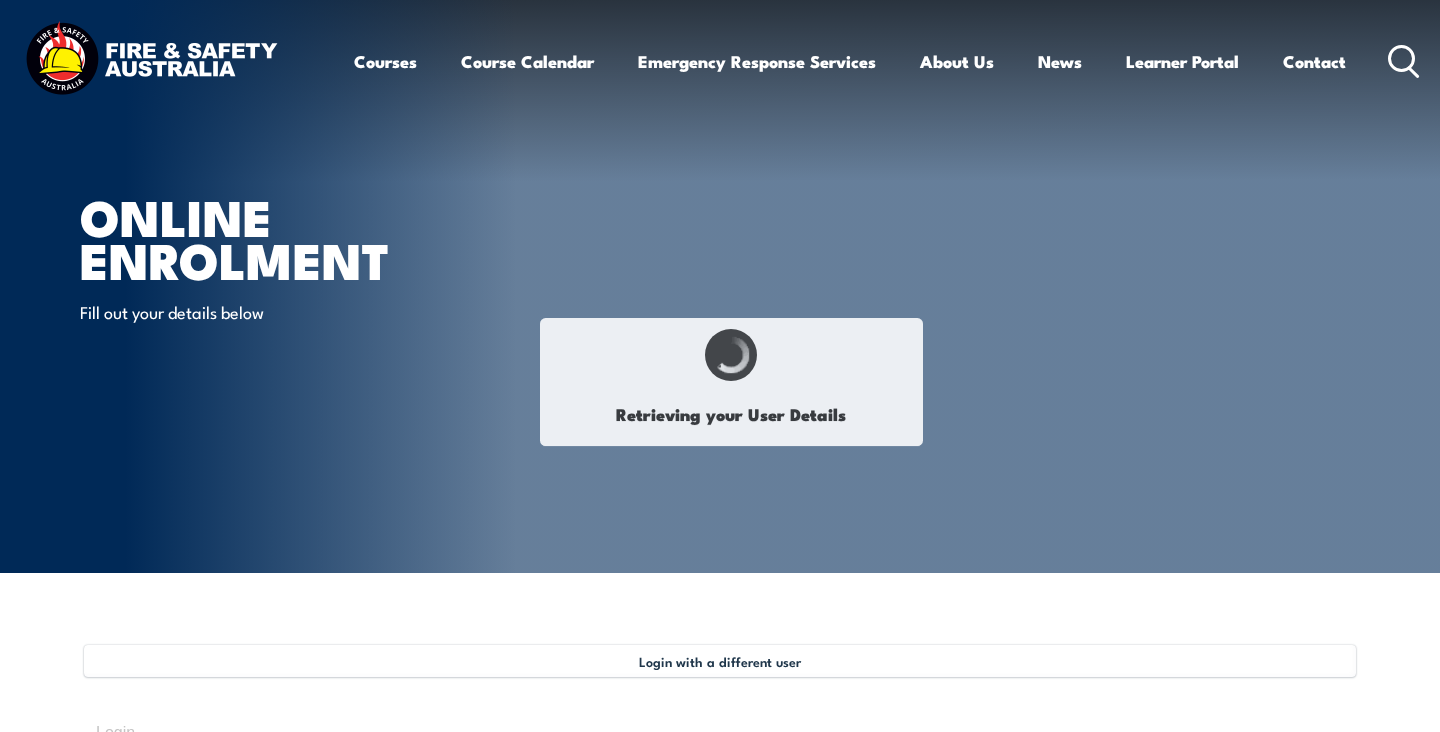 type on "[FIRST]" 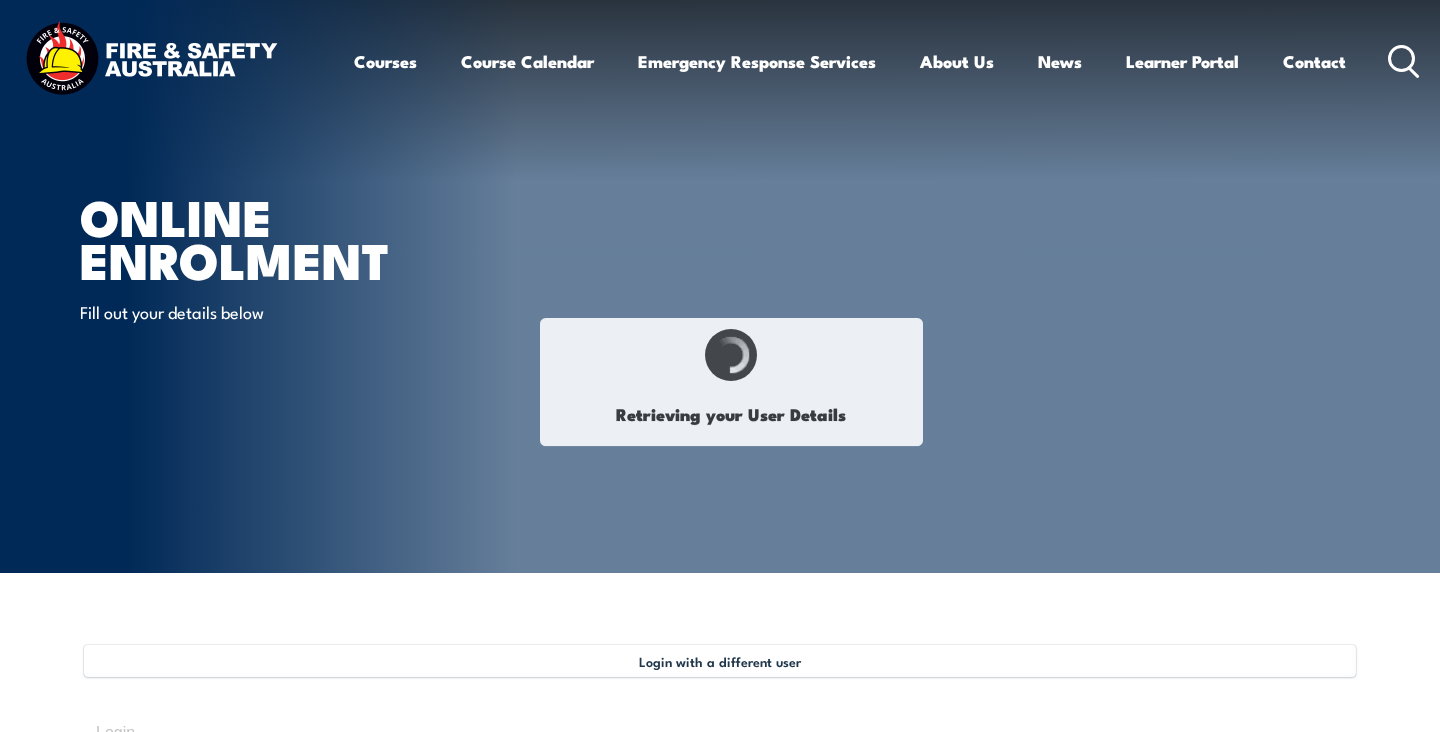type on "[DATE]" 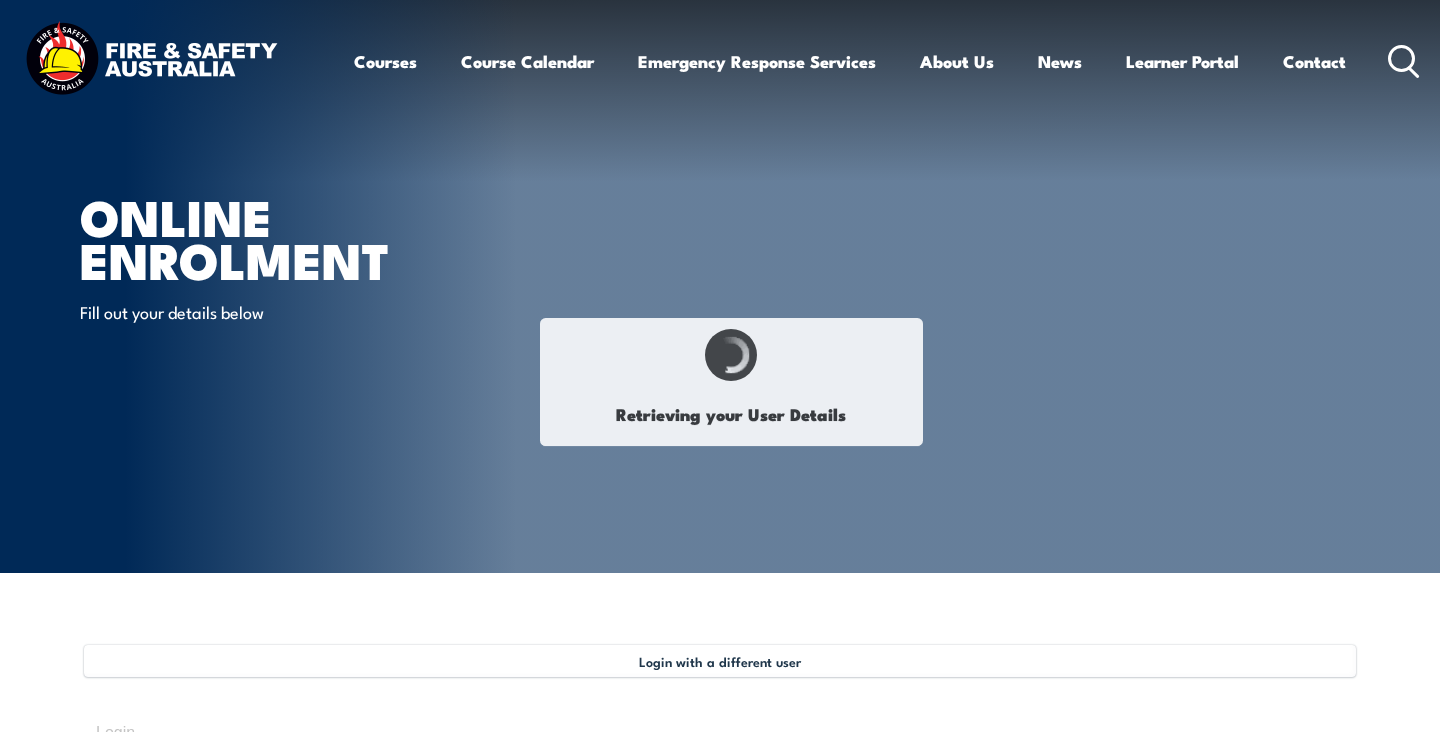 type on "[NUMBER]" 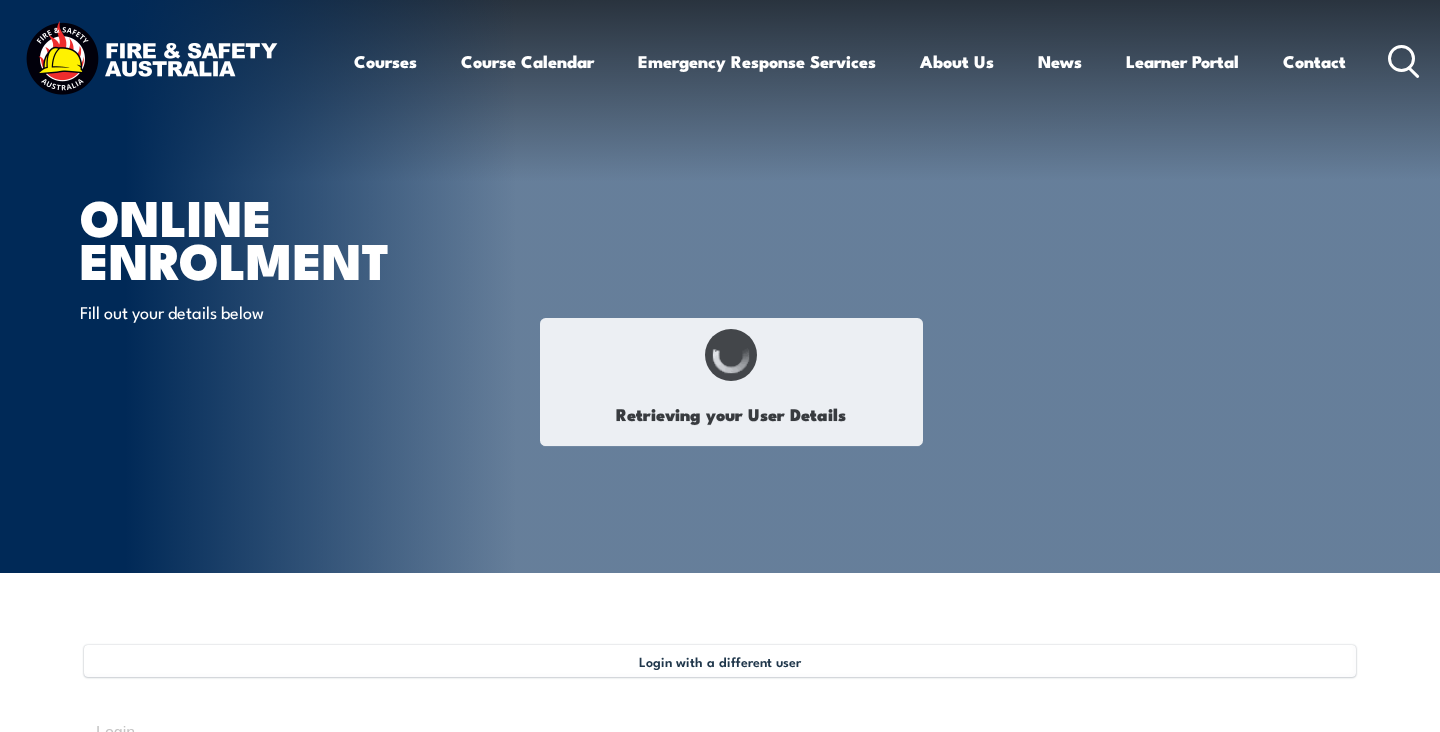 select on "M" 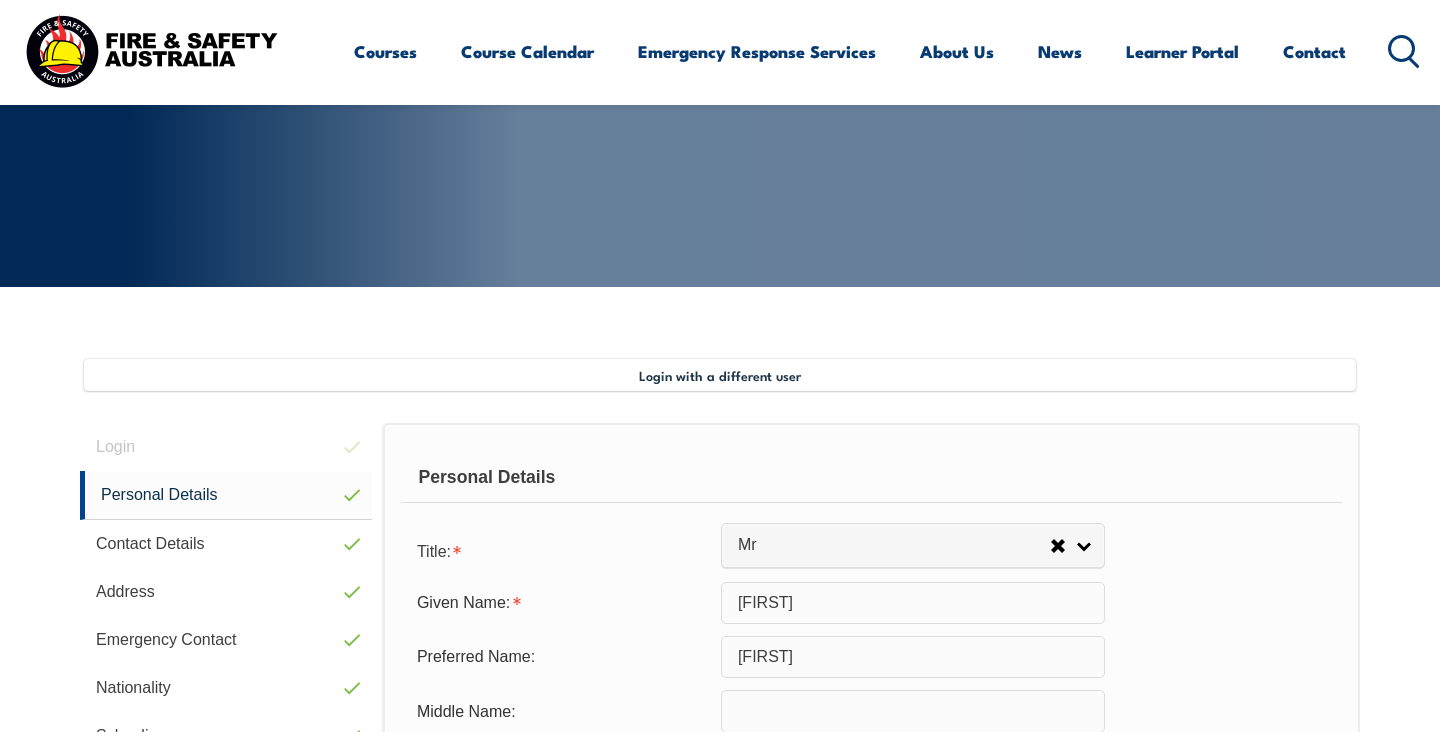 scroll, scrollTop: 545, scrollLeft: 0, axis: vertical 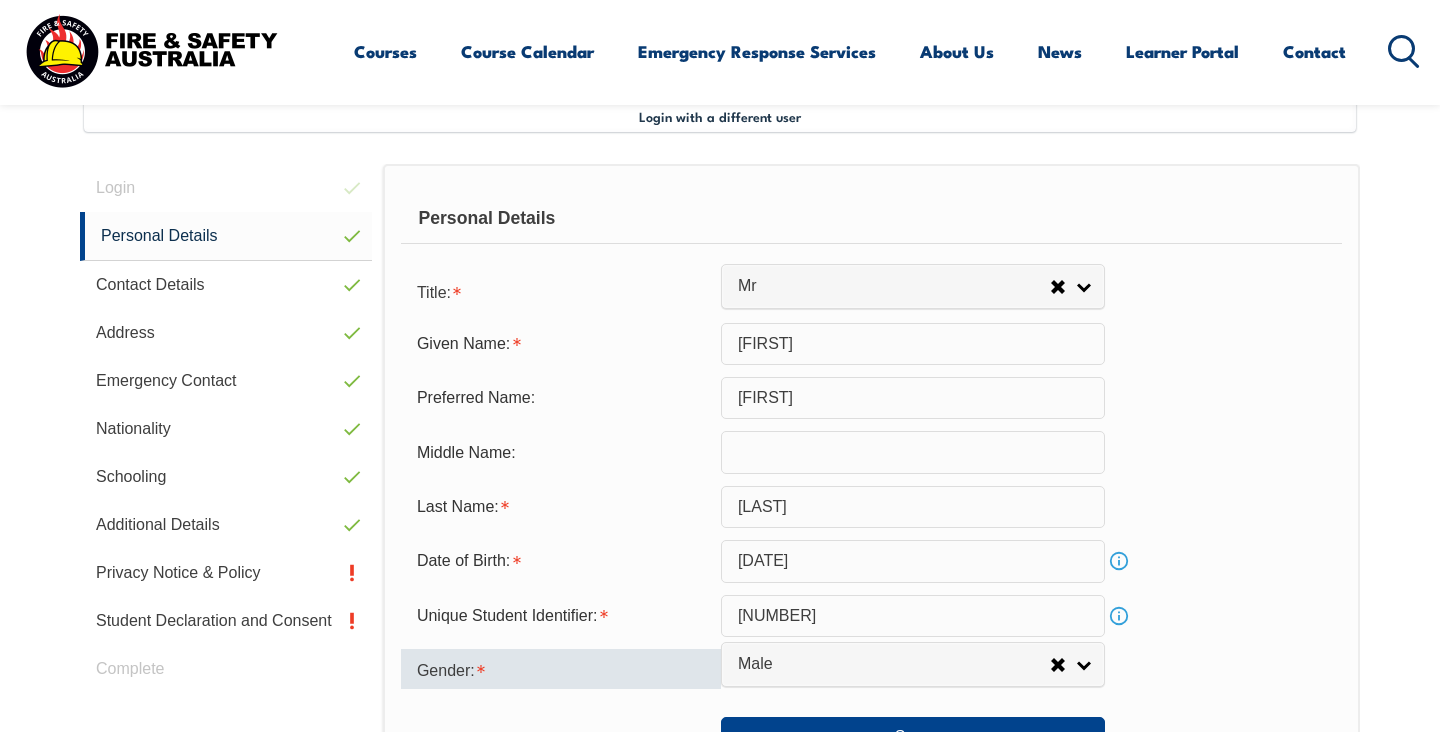click on "Gender:" at bounding box center (561, 669) 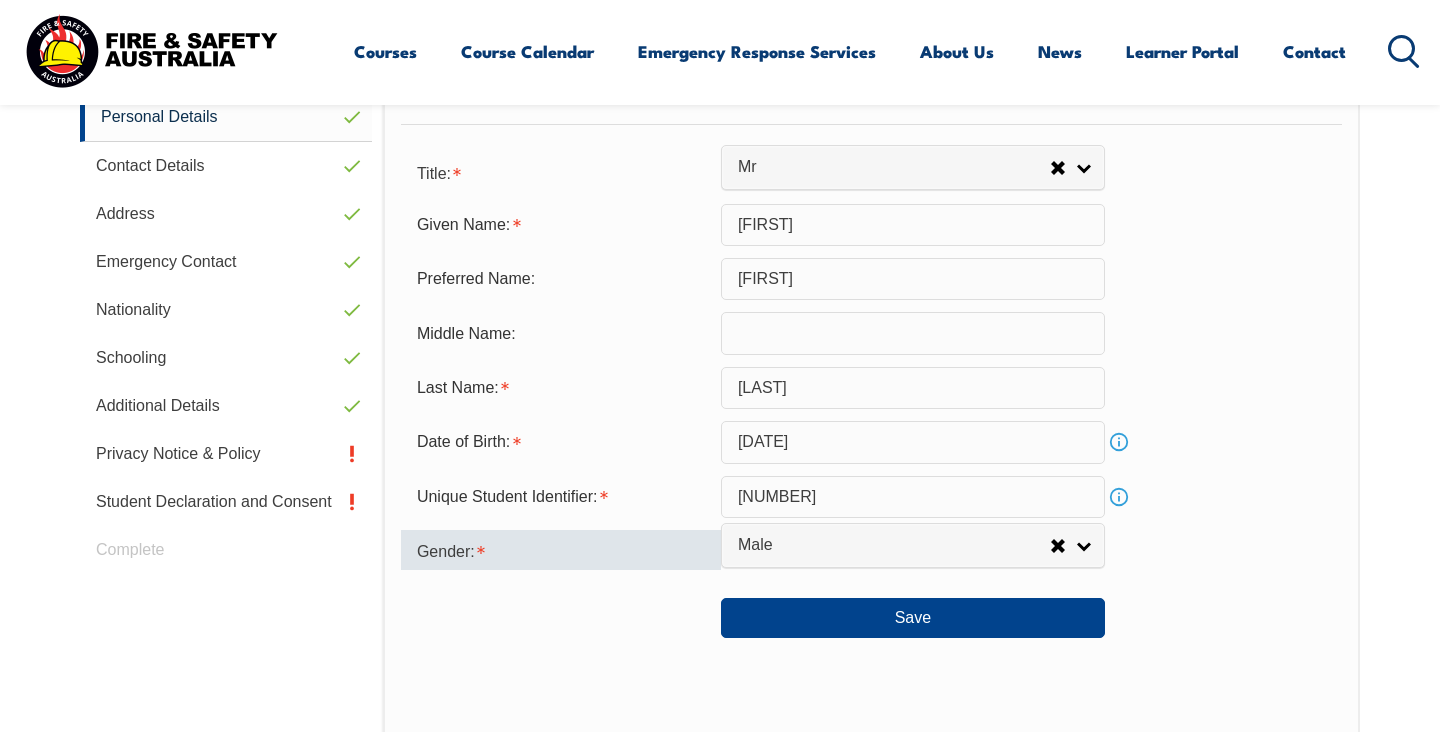 scroll, scrollTop: 665, scrollLeft: 0, axis: vertical 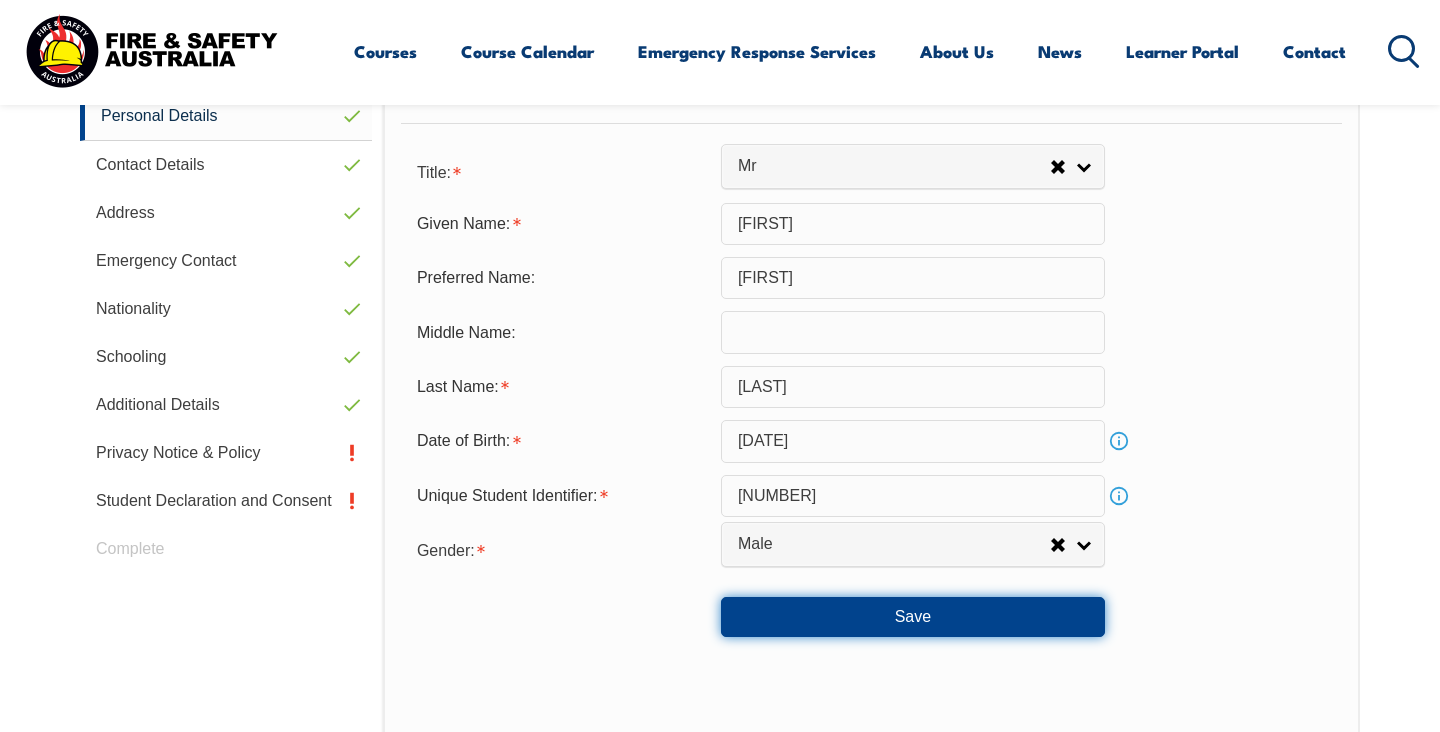 click on "Save" at bounding box center (913, 617) 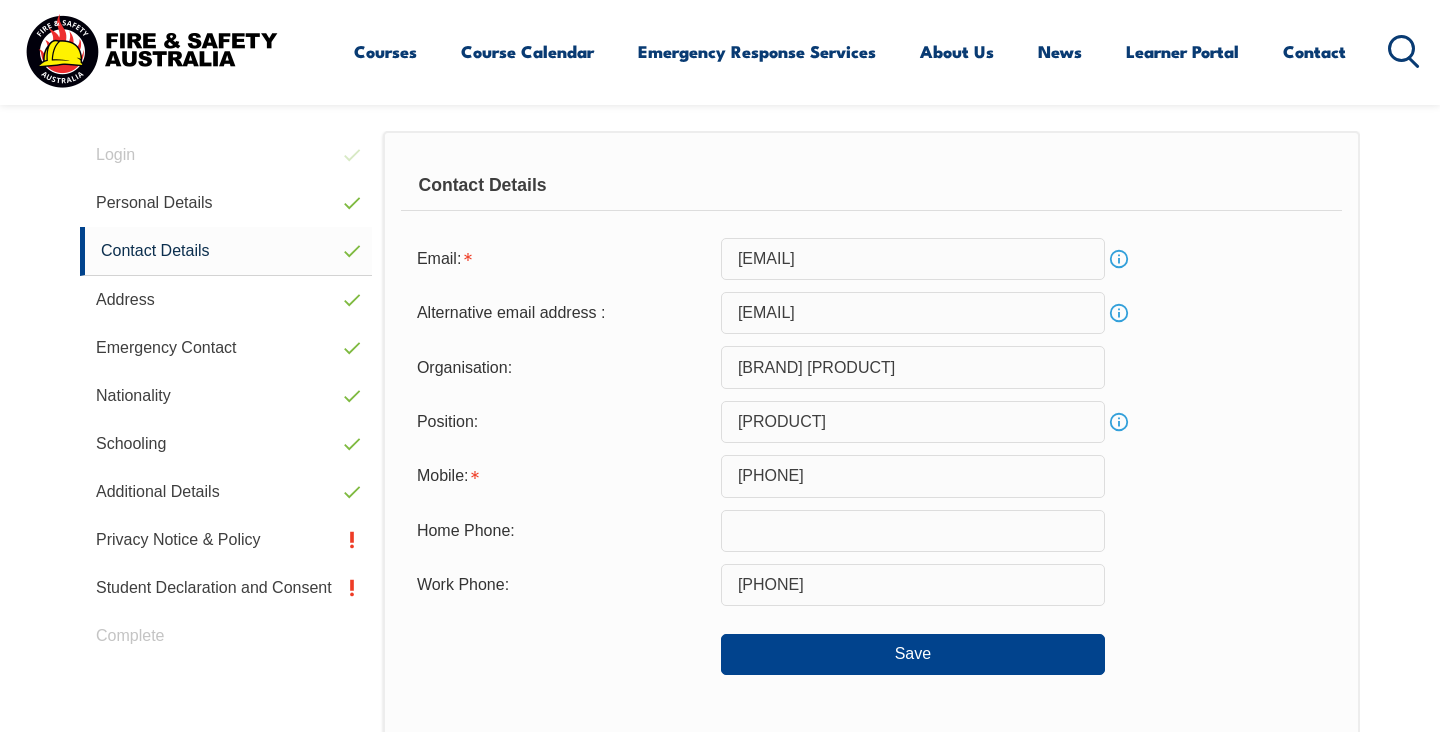 scroll, scrollTop: 545, scrollLeft: 0, axis: vertical 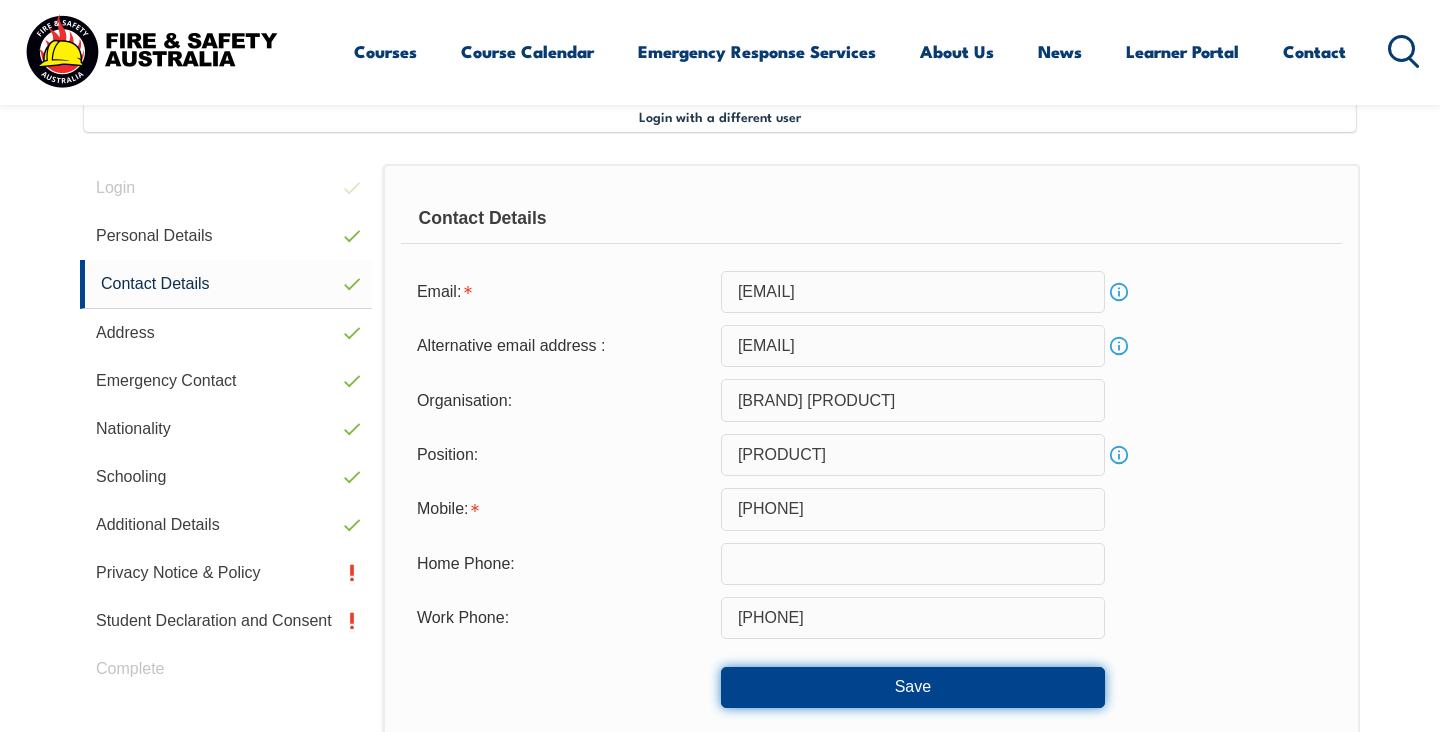 click on "Save" at bounding box center (913, 687) 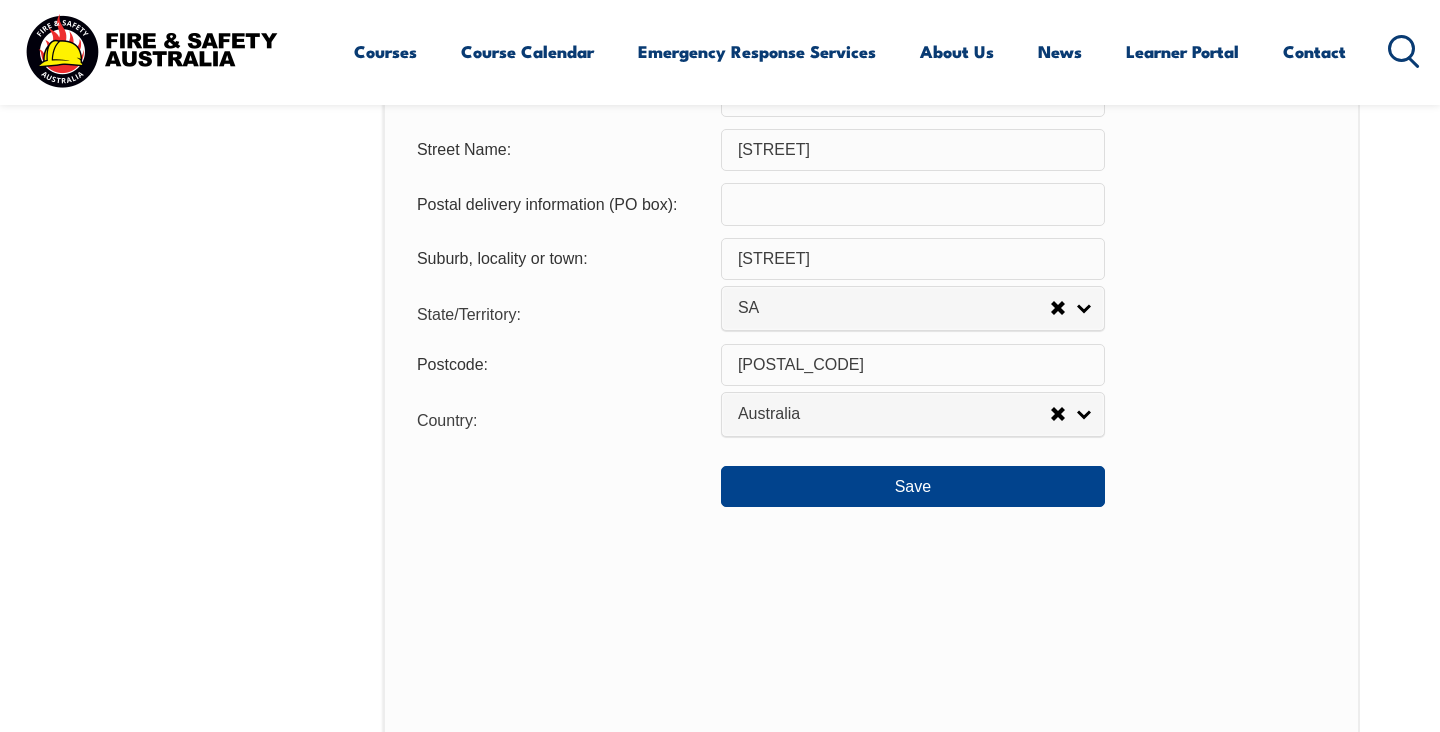 scroll, scrollTop: 1545, scrollLeft: 0, axis: vertical 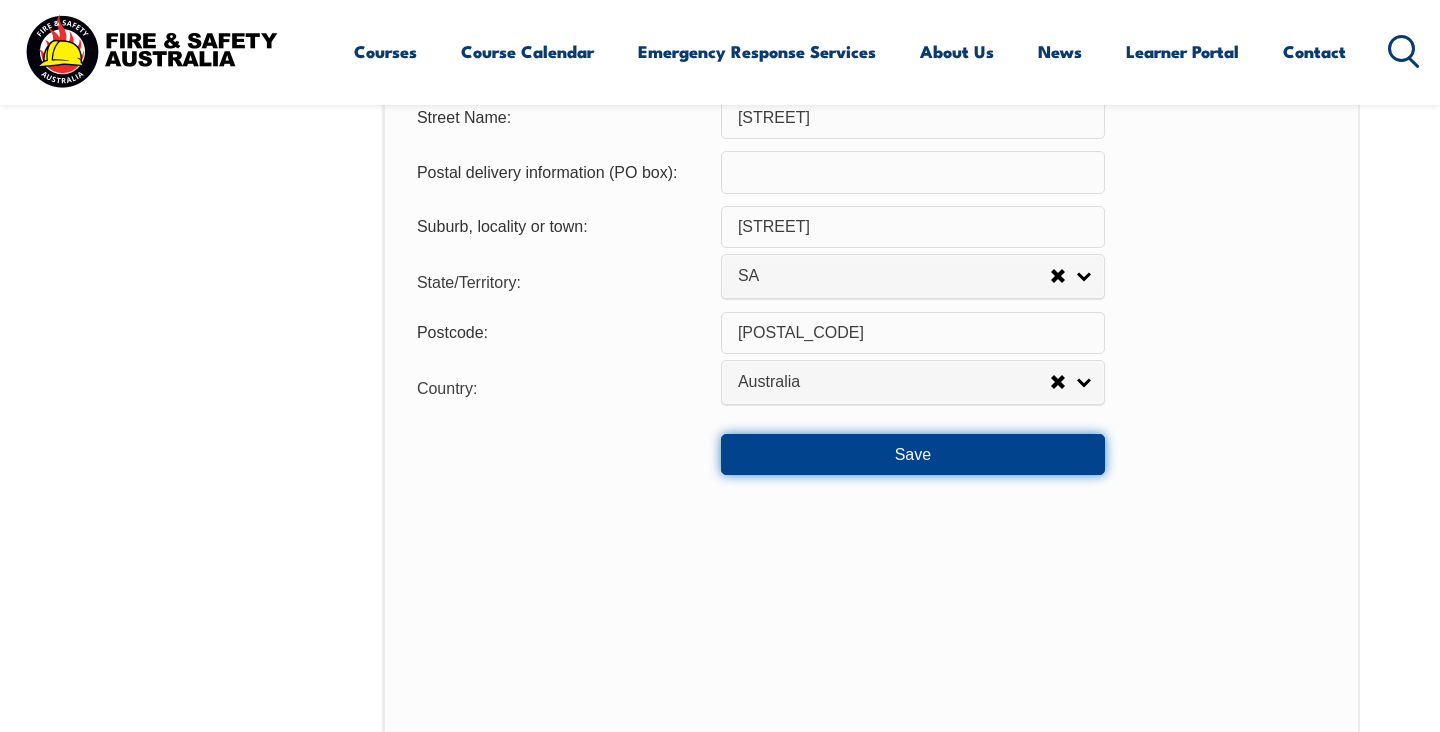 click on "Save" at bounding box center [913, 454] 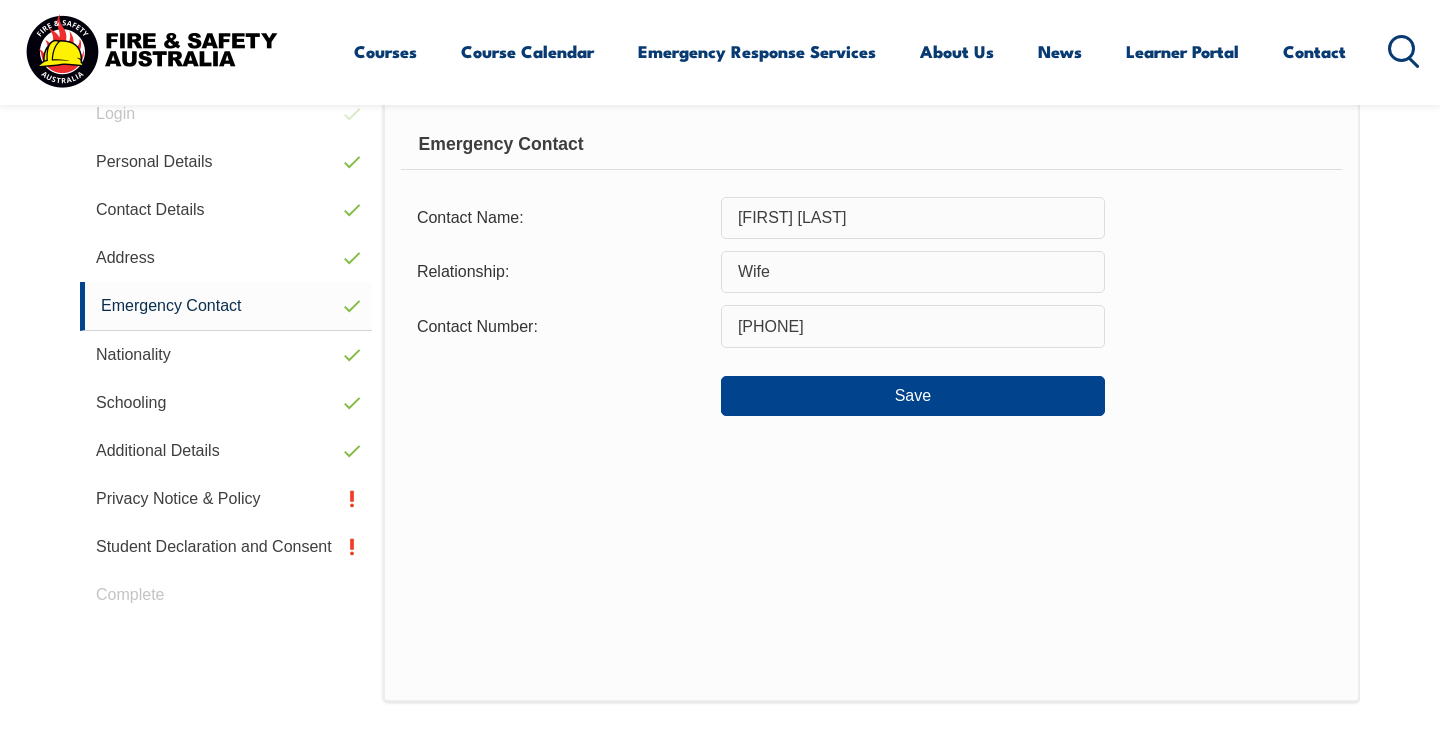 scroll, scrollTop: 545, scrollLeft: 0, axis: vertical 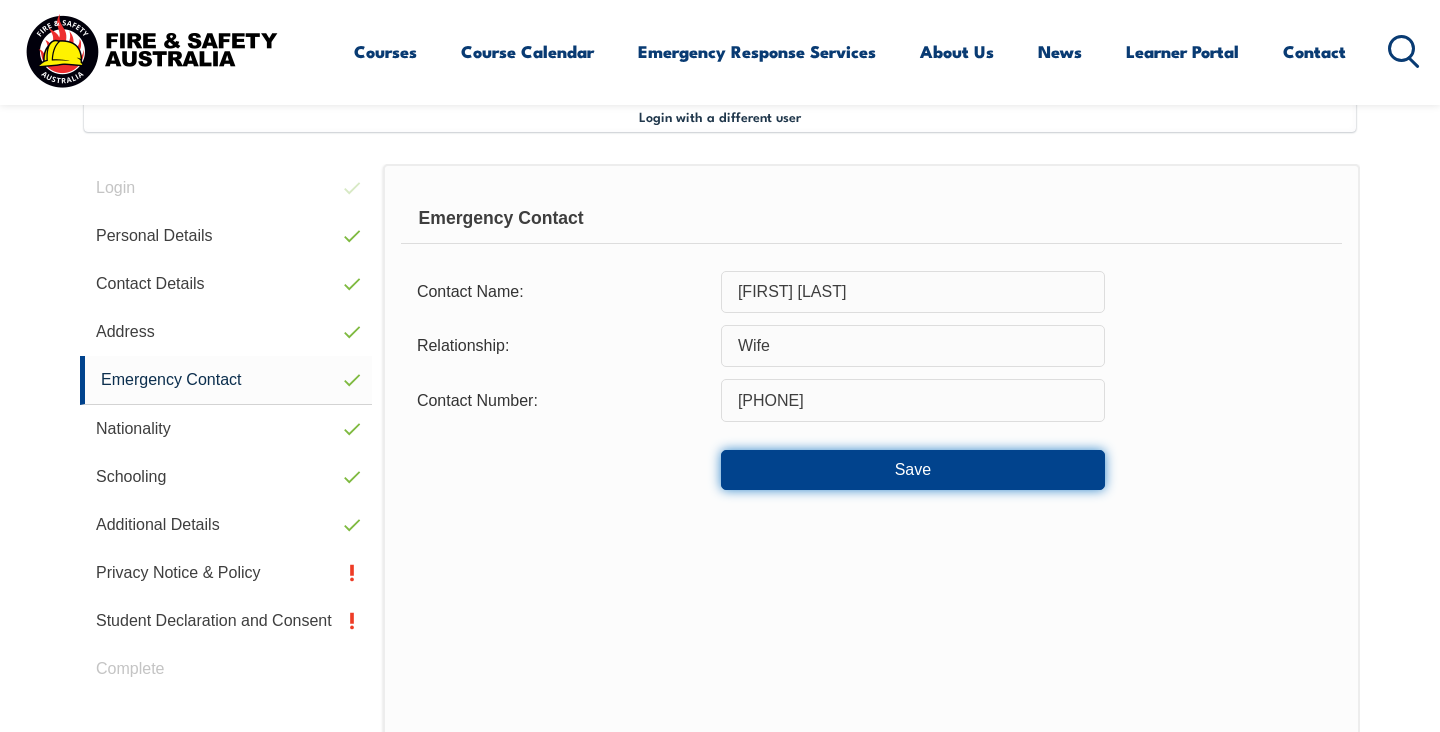 click on "Save" at bounding box center [913, 470] 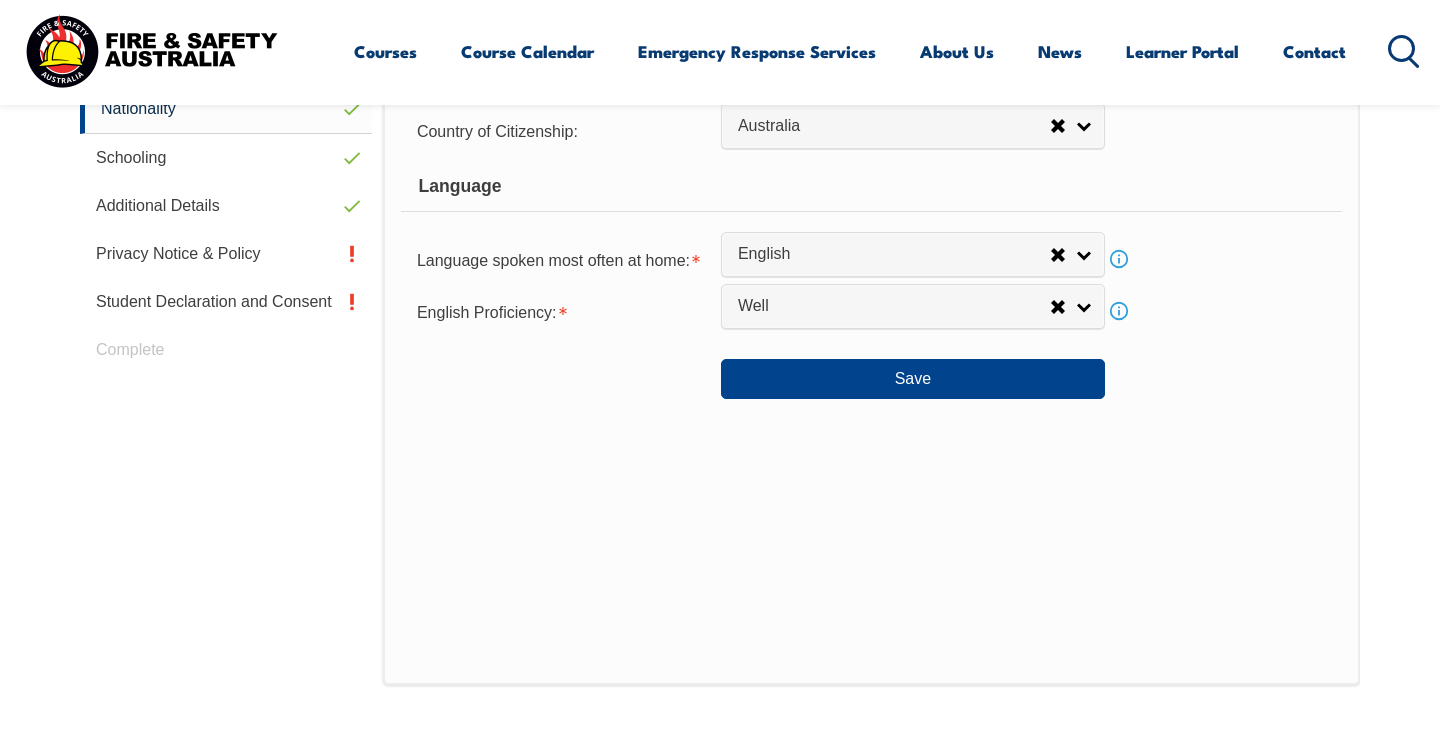 scroll, scrollTop: 865, scrollLeft: 0, axis: vertical 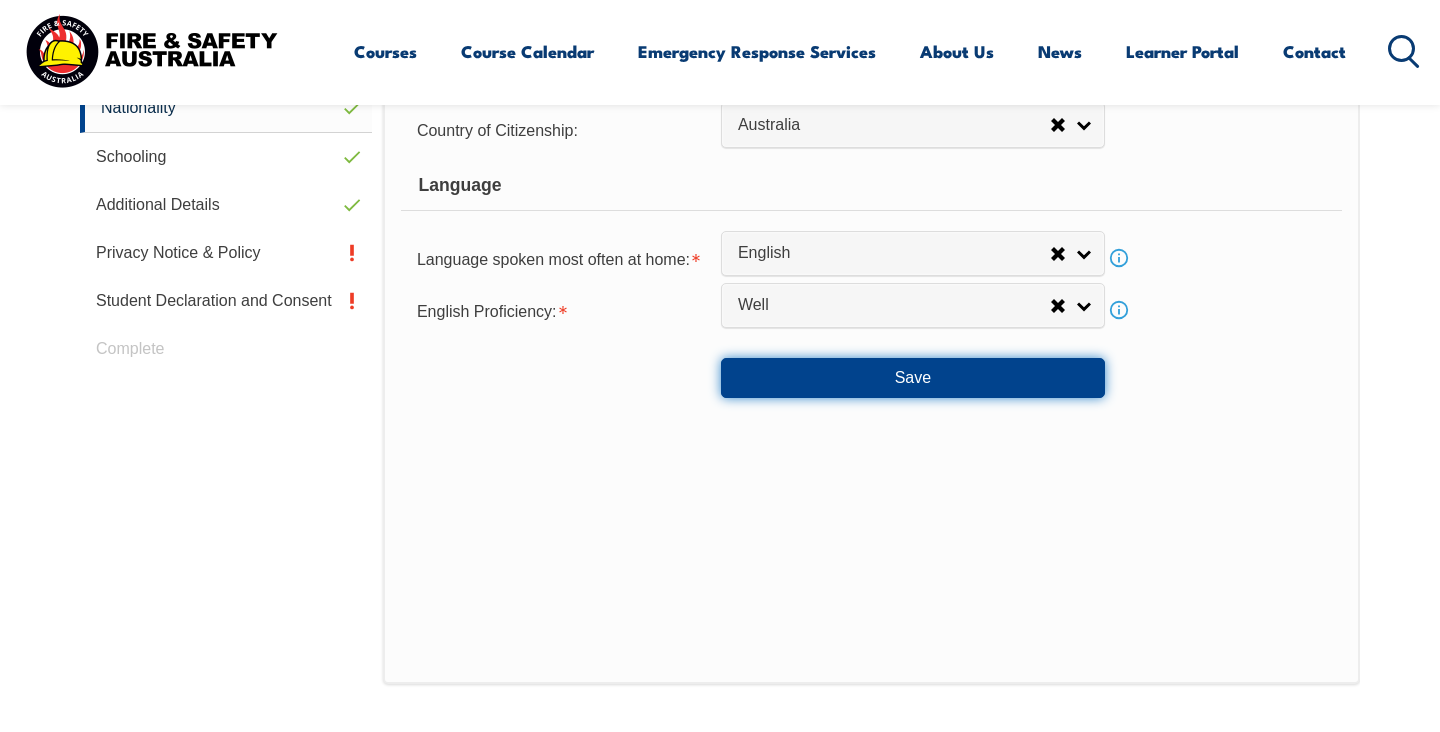 click on "Save" at bounding box center (913, 378) 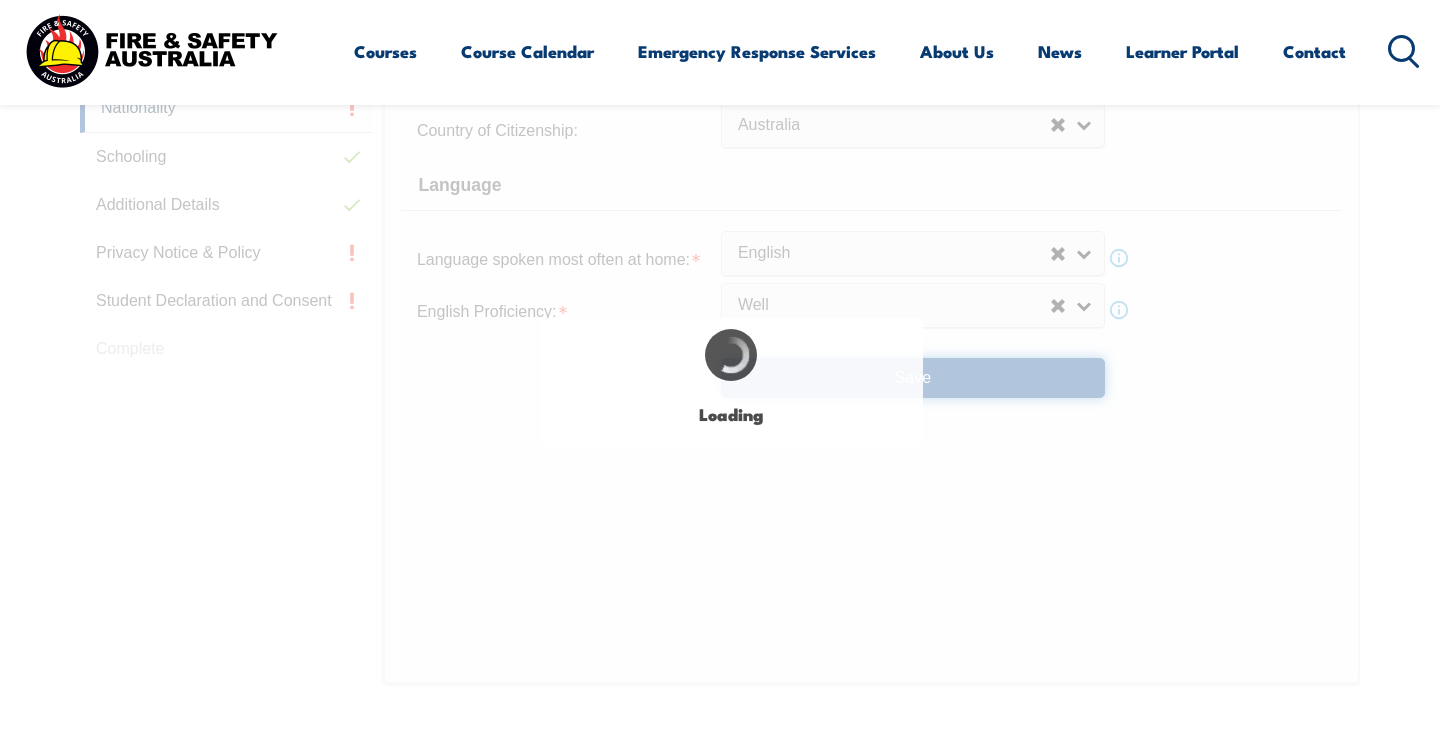 select on "false" 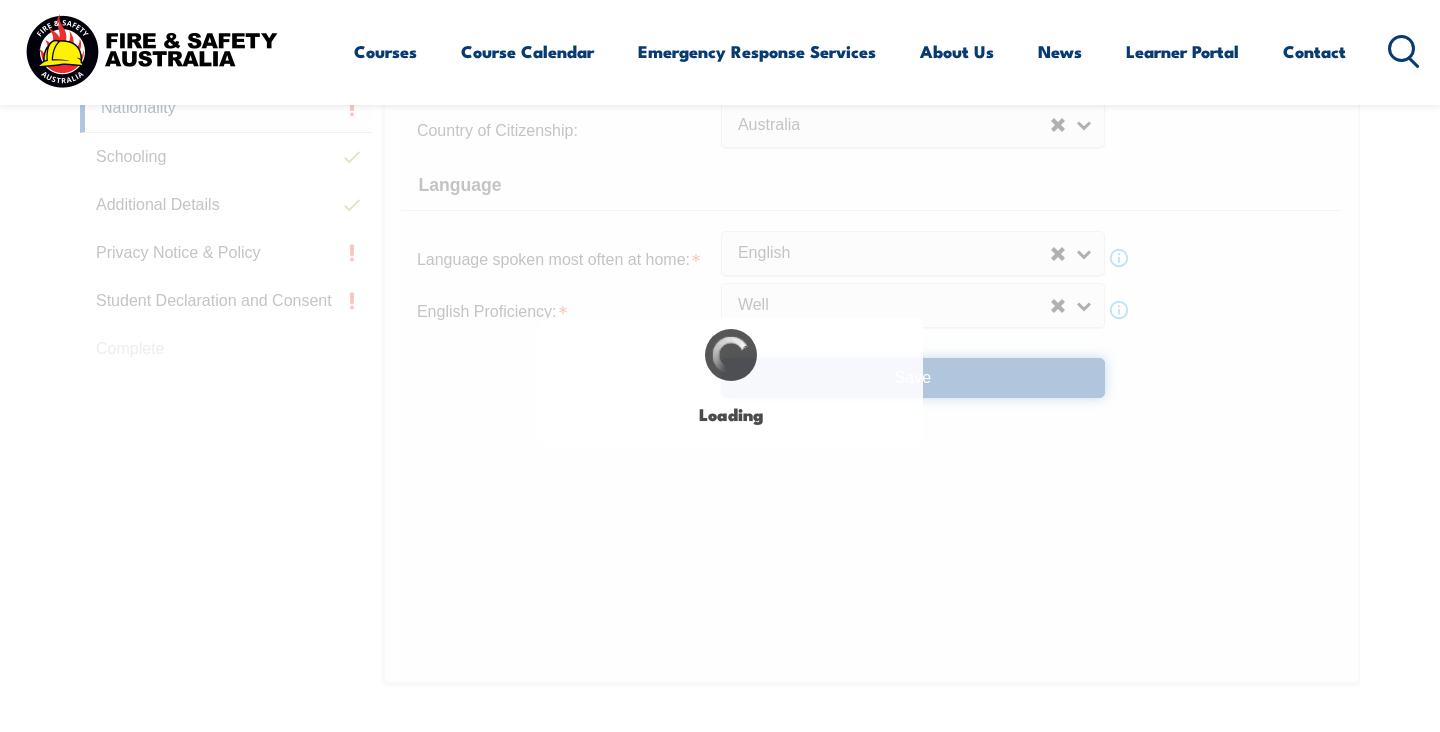 select on "false" 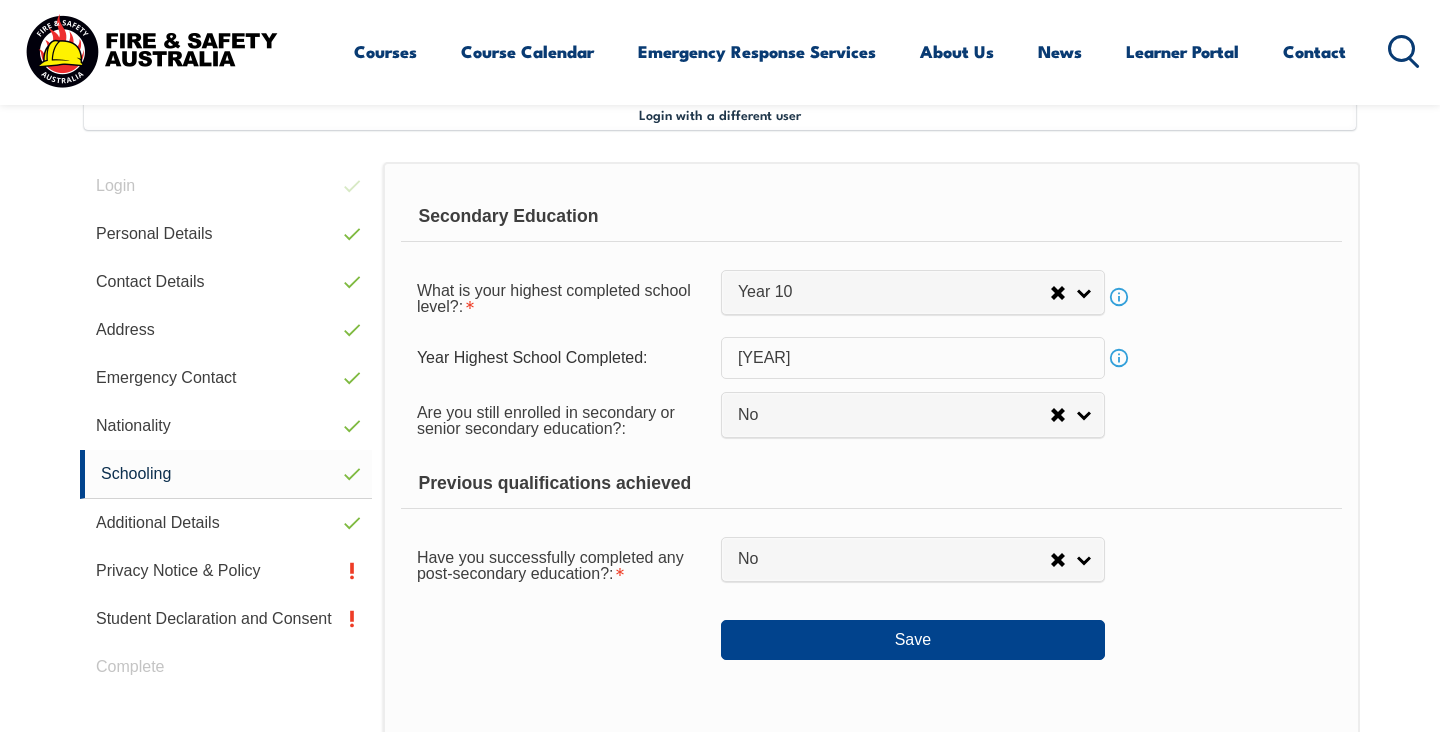 scroll, scrollTop: 545, scrollLeft: 0, axis: vertical 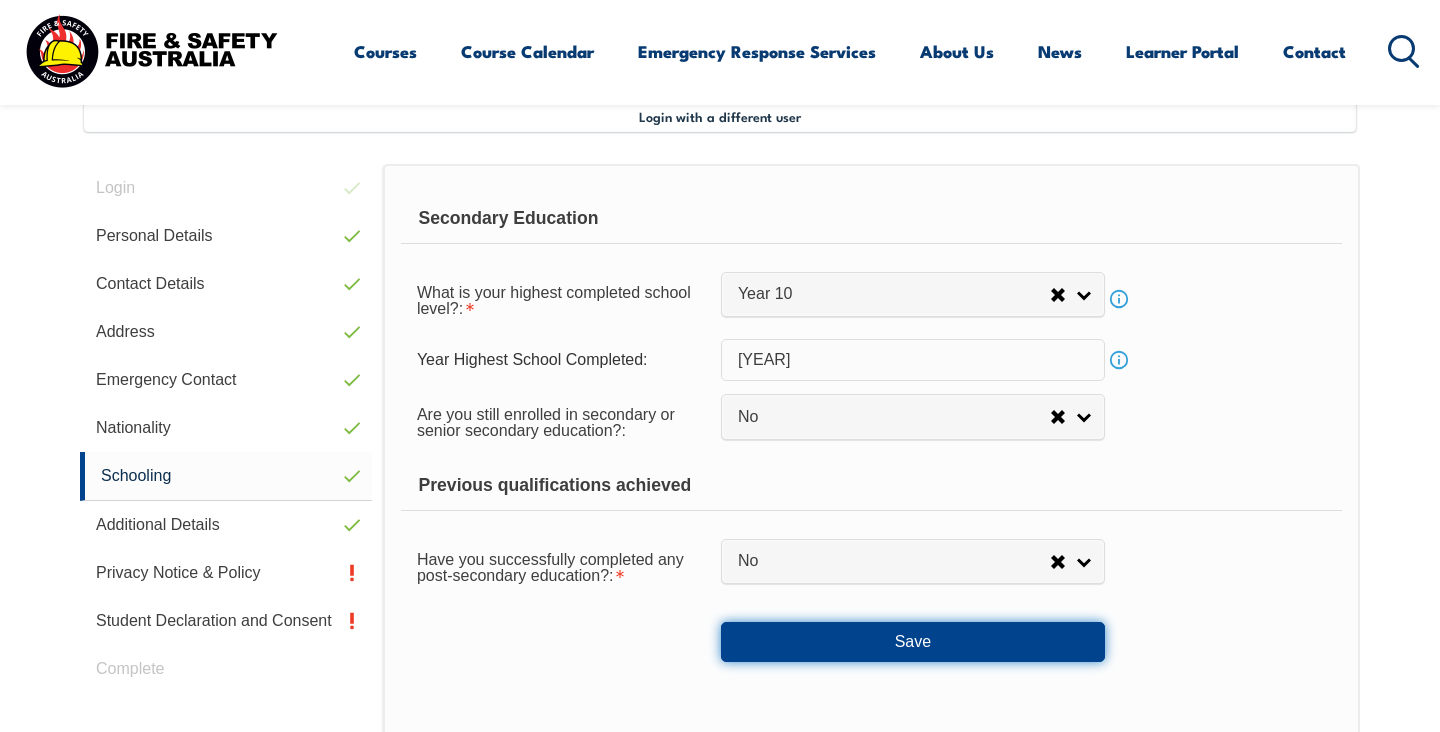 click on "Save" at bounding box center (913, 642) 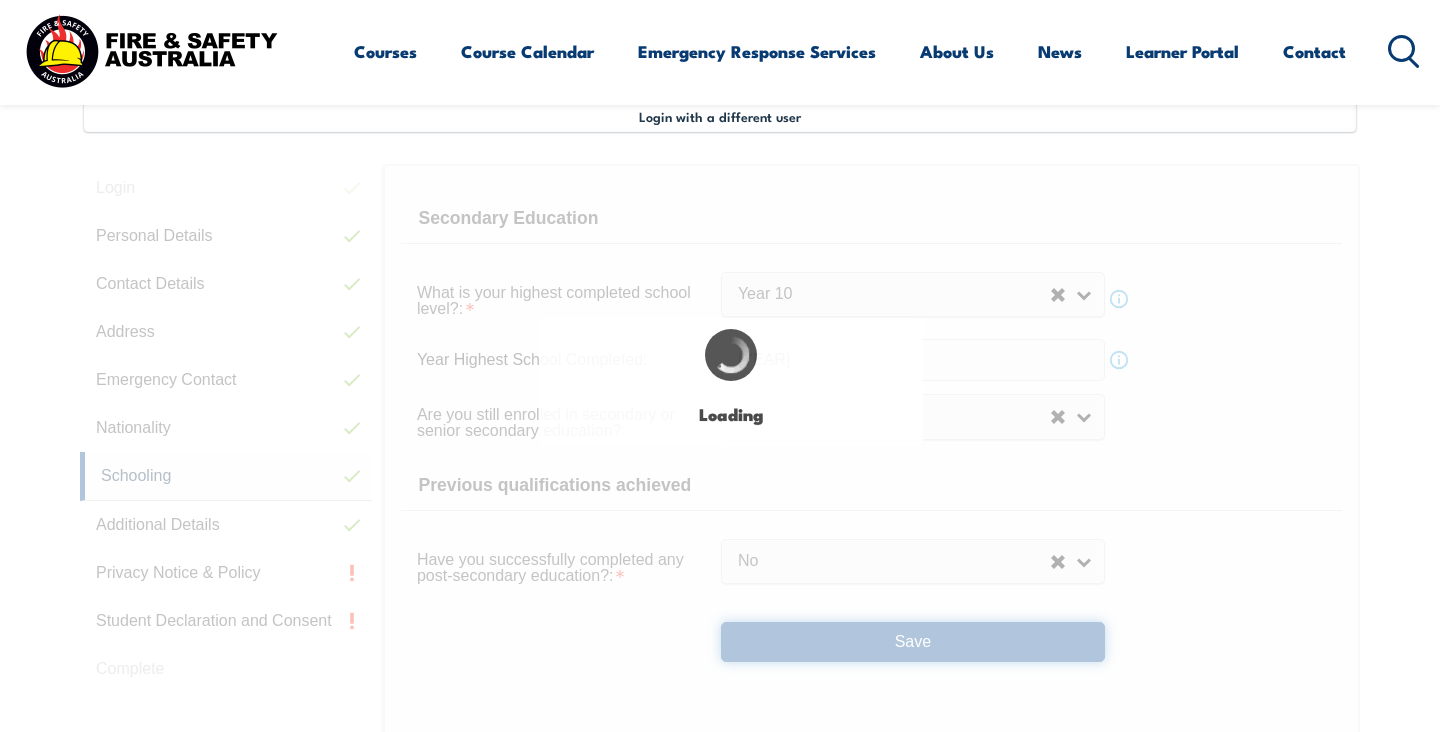 select on "false" 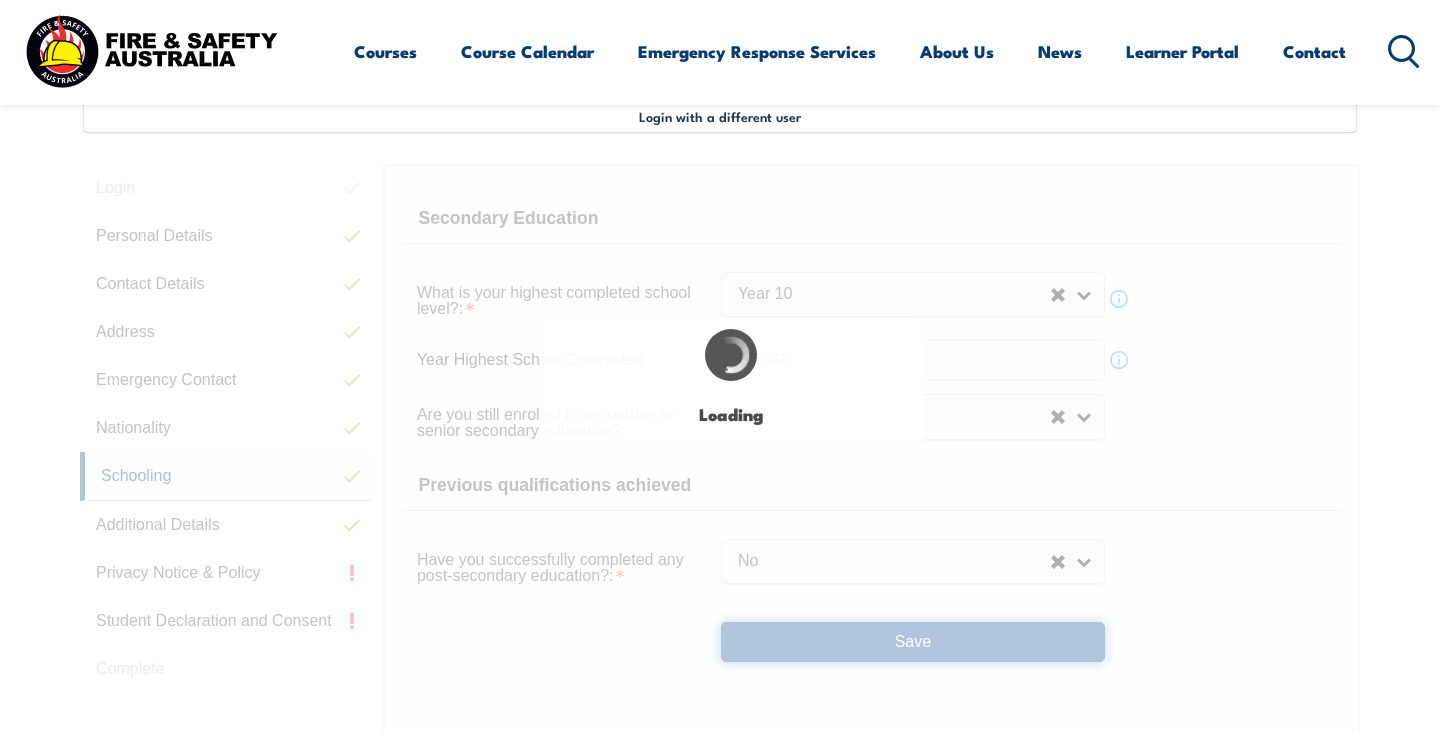 select on "false" 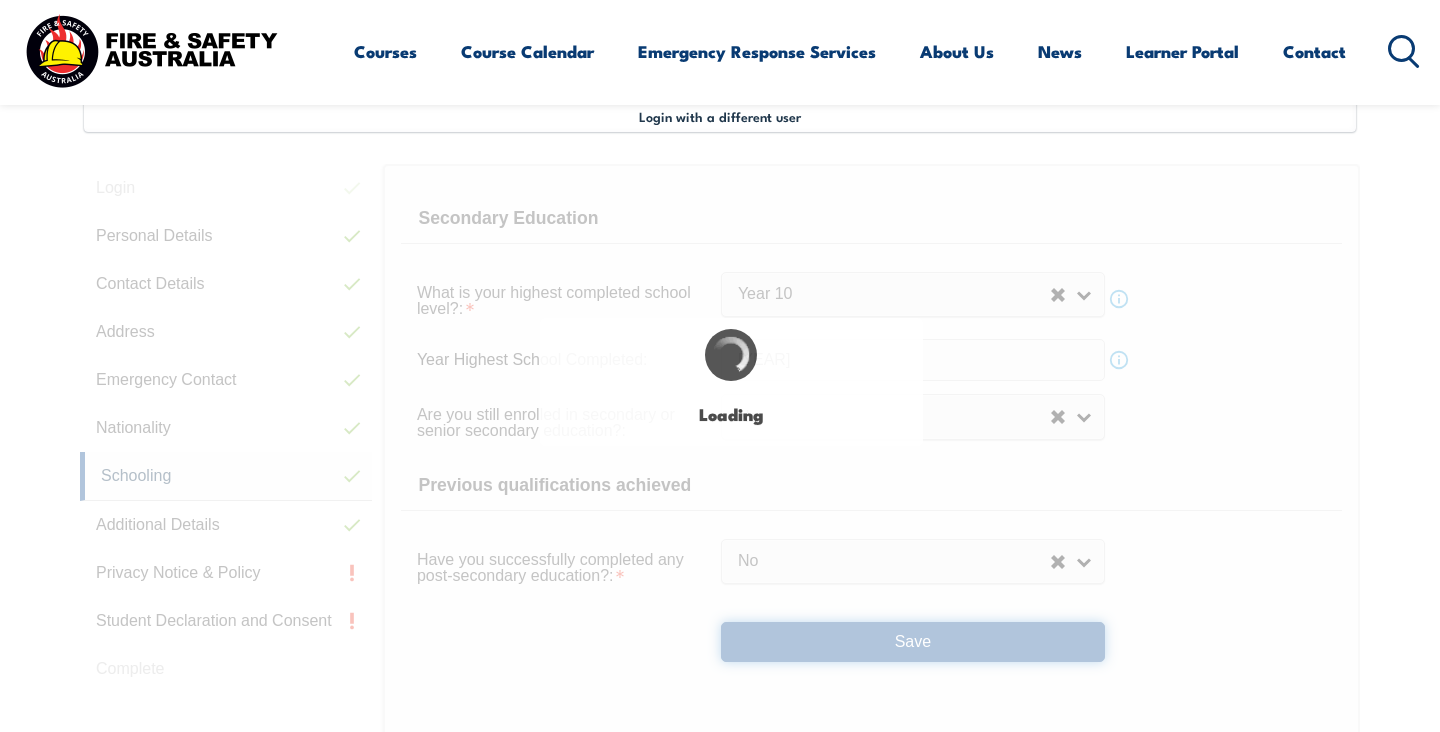 select on "false" 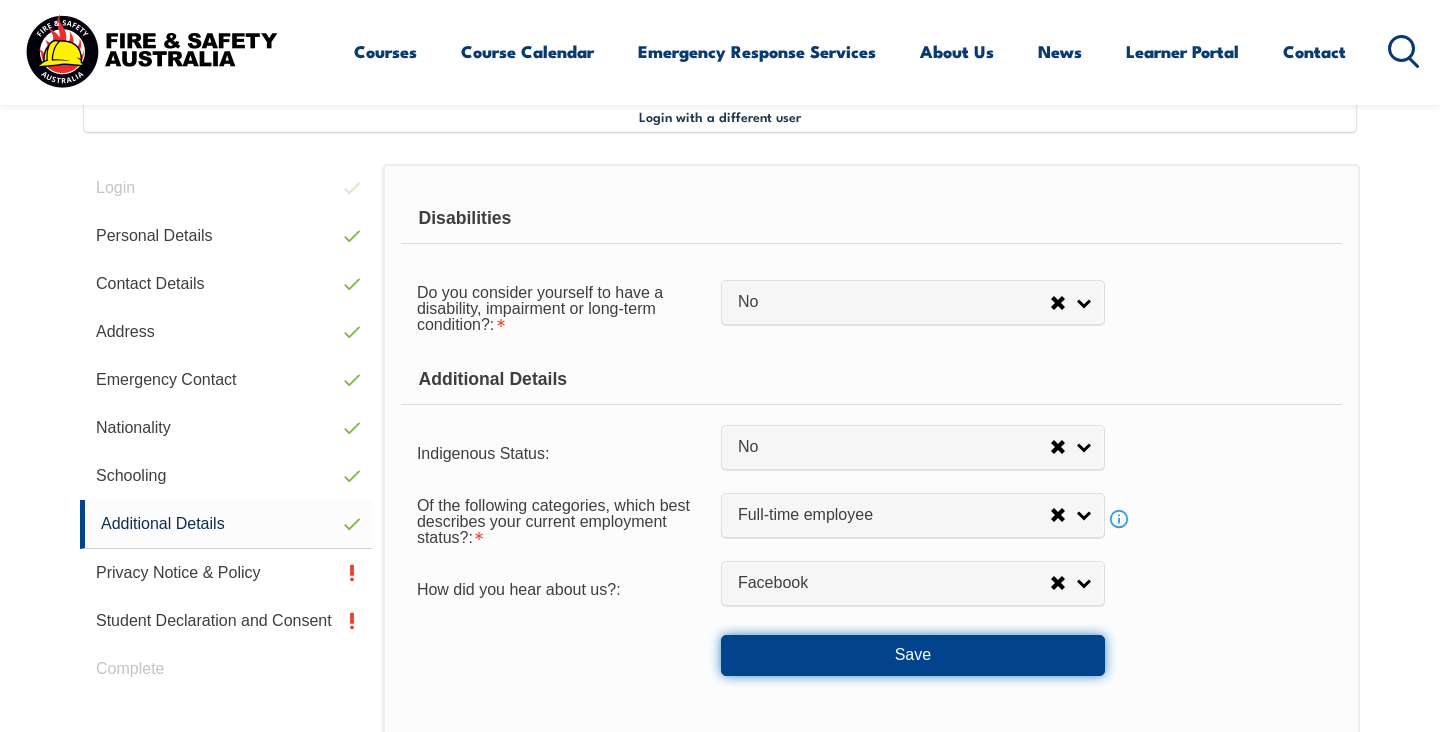 click on "Save" at bounding box center (913, 655) 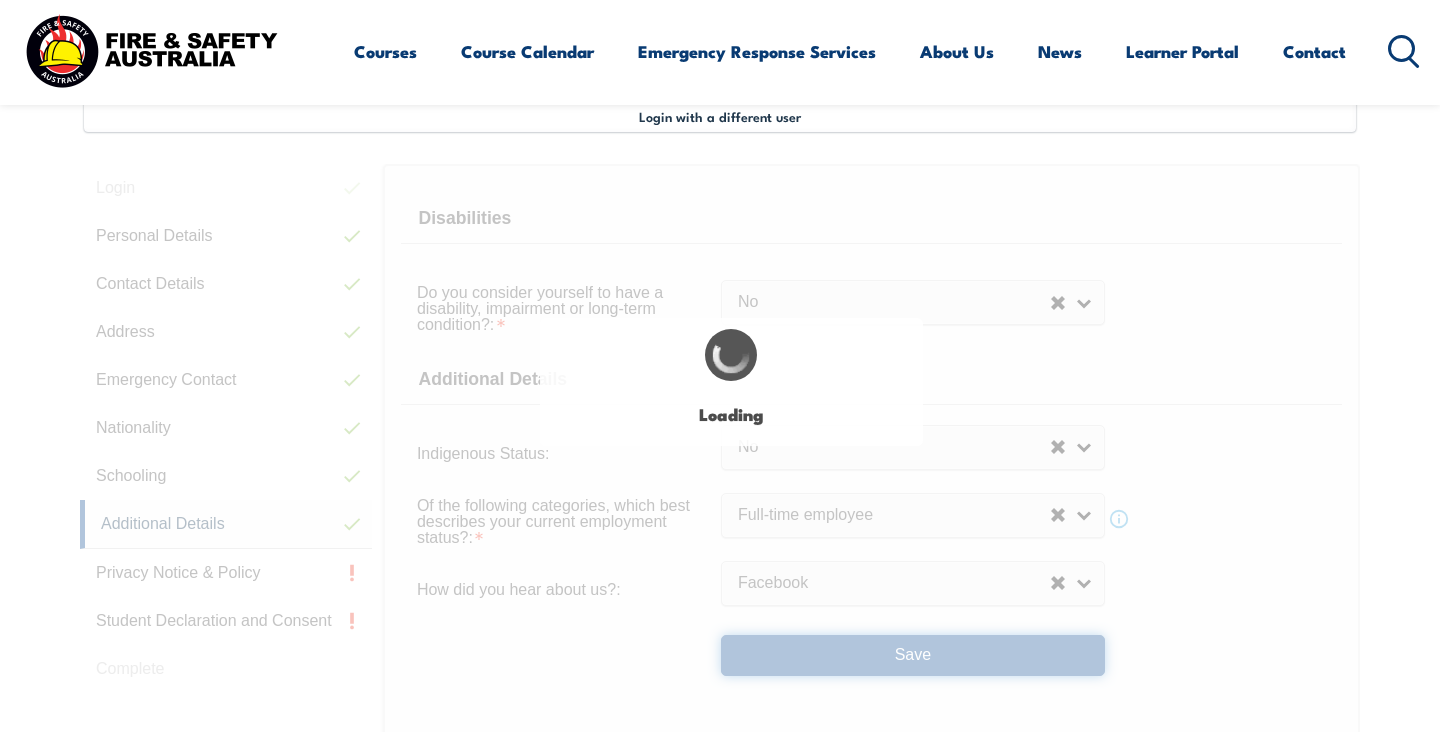 select on "false" 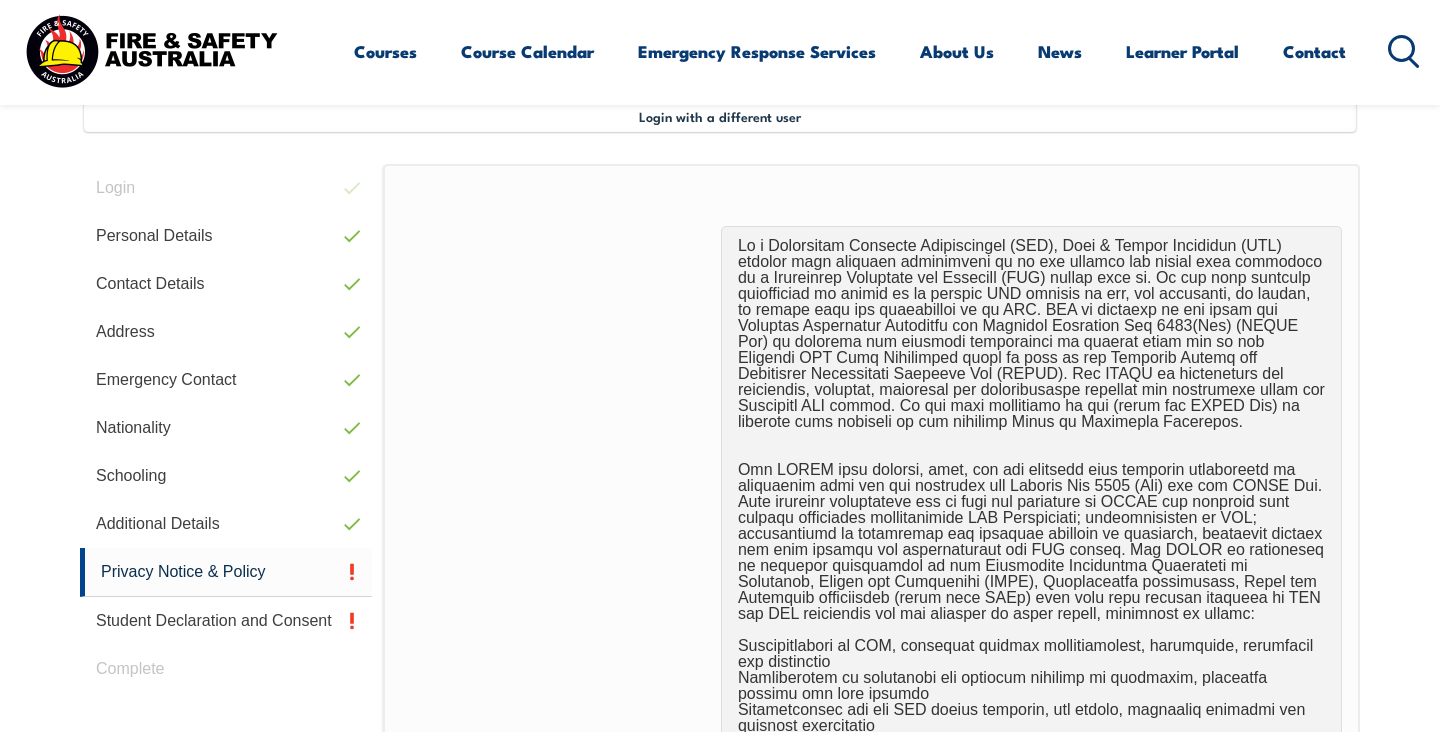 click at bounding box center [871, 686] 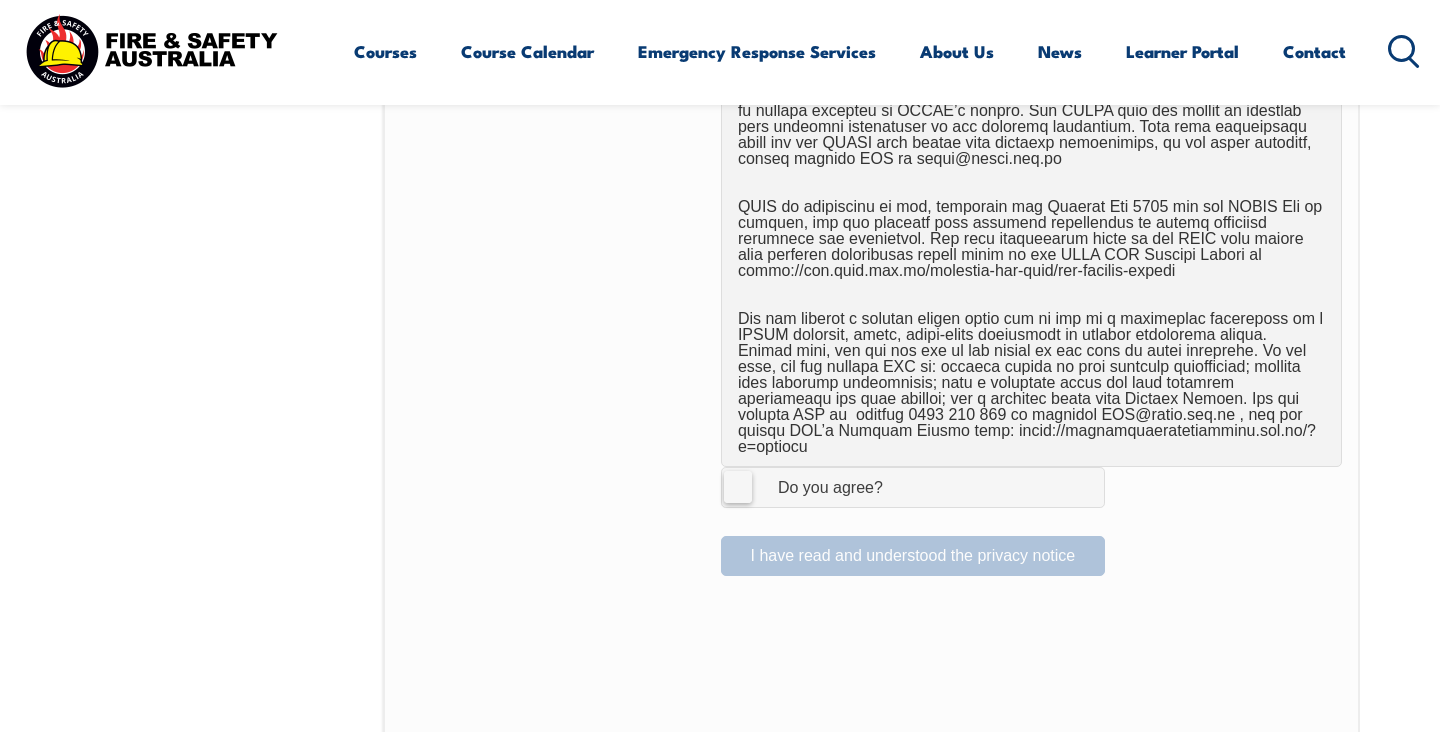 scroll, scrollTop: 1225, scrollLeft: 0, axis: vertical 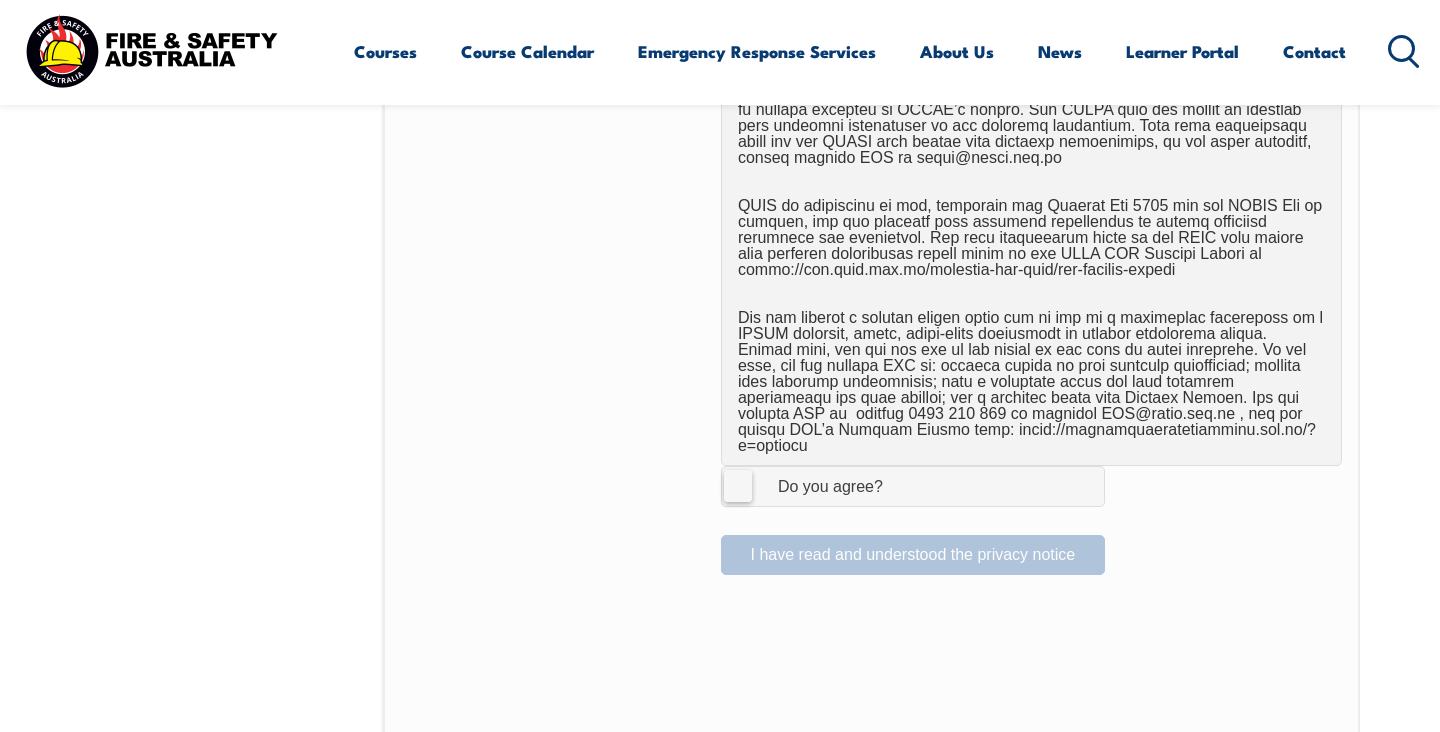 click on "I Agree Do you agree?" at bounding box center (913, 486) 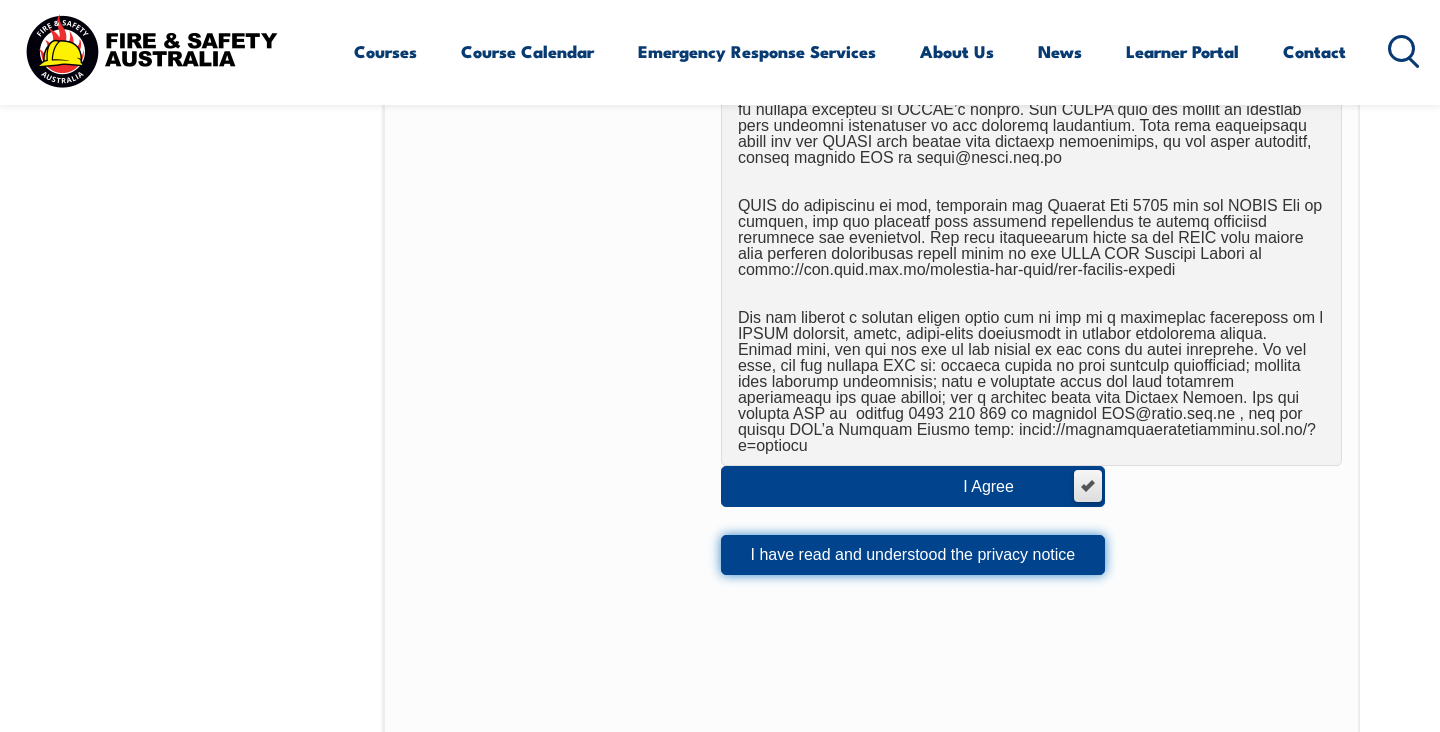 click on "I have read and understood the privacy notice" at bounding box center [913, 555] 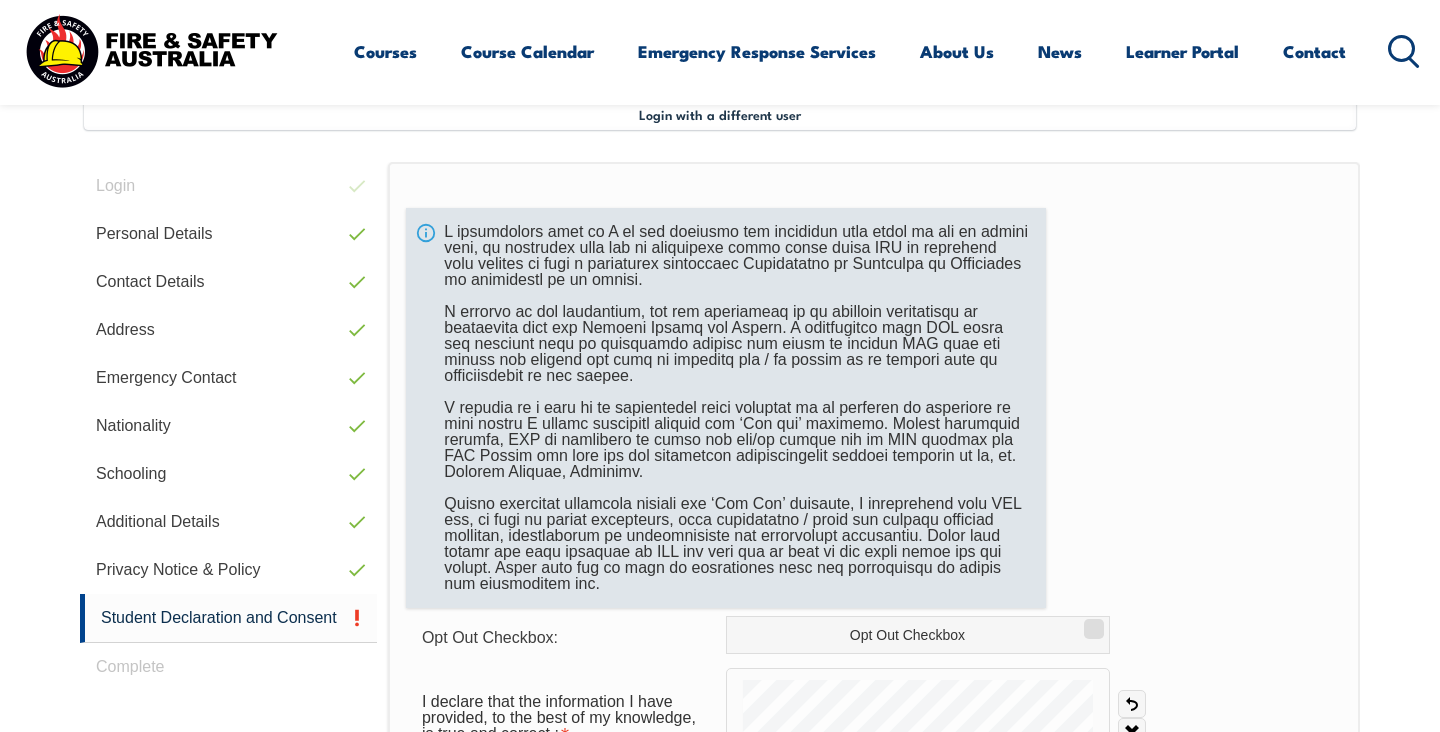 scroll, scrollTop: 545, scrollLeft: 0, axis: vertical 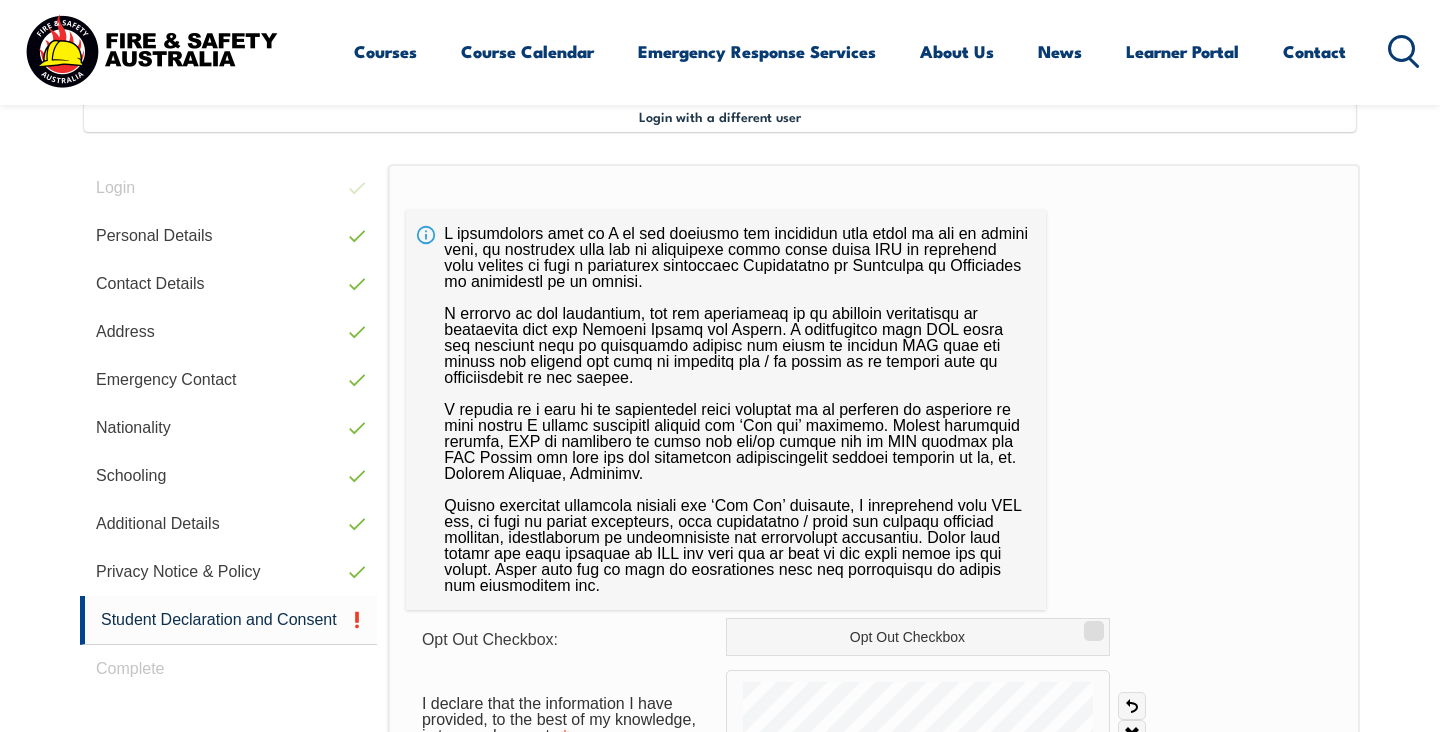click on "Opt Out Checkbox: Opt Out Checkbox I declare that the information I have provided, to the best of my knowledge, is true and correct.: Undo Clear Date: Save" at bounding box center [874, 671] 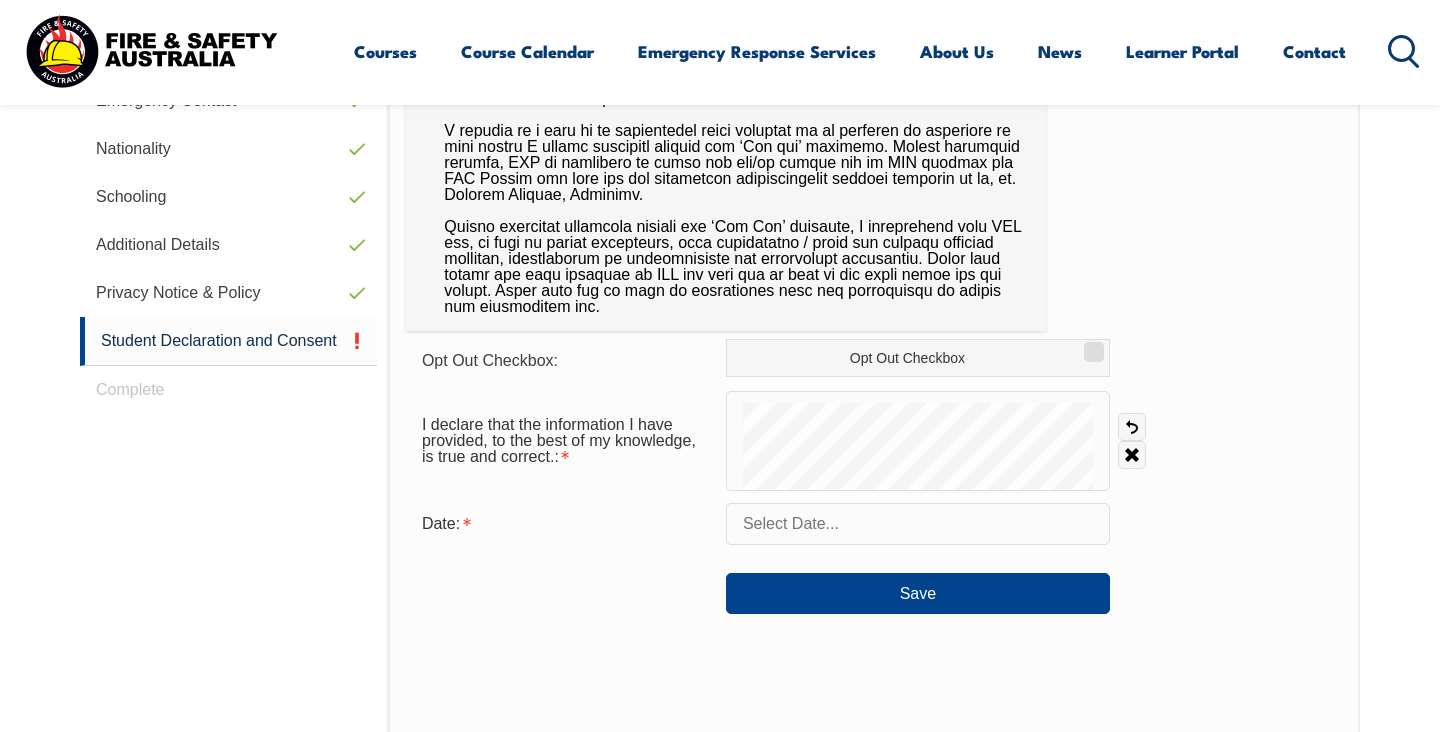 scroll, scrollTop: 825, scrollLeft: 0, axis: vertical 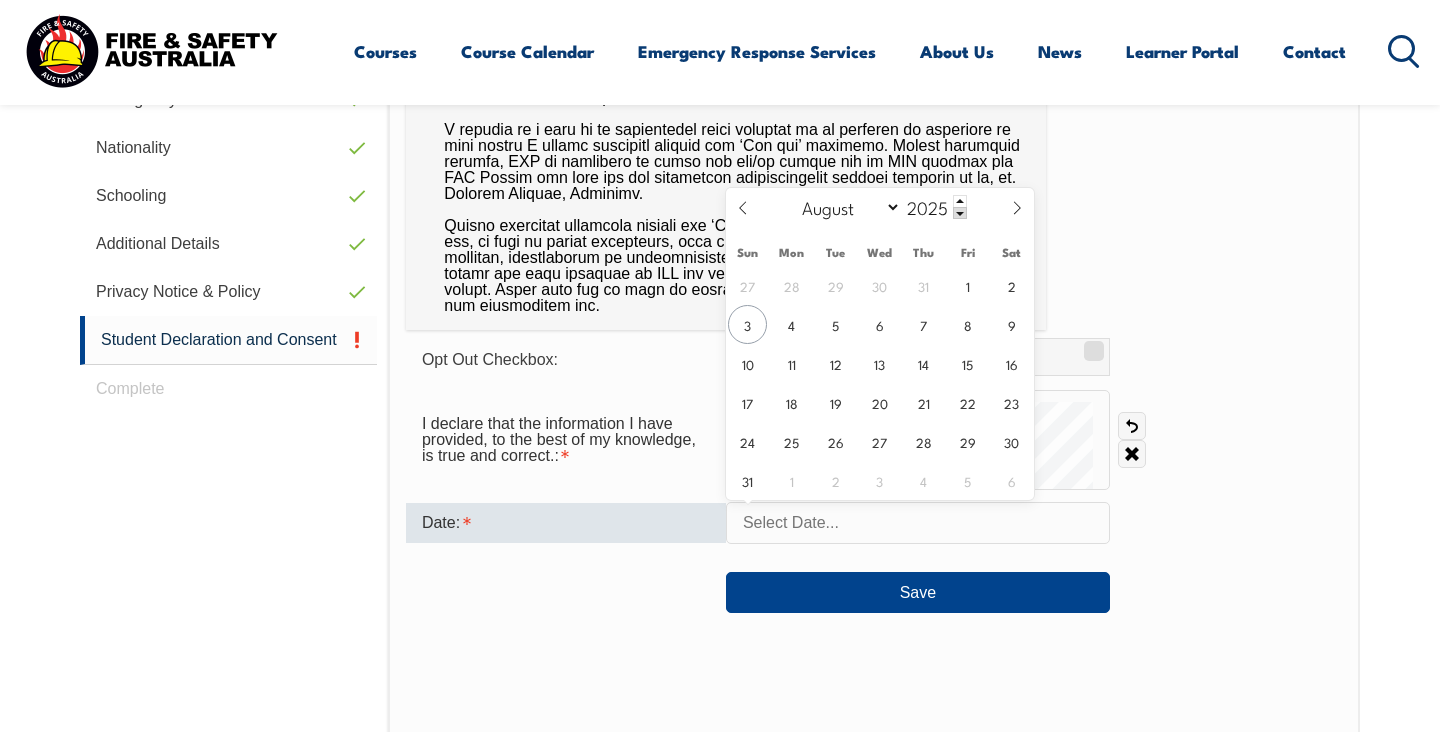 click at bounding box center [918, 523] 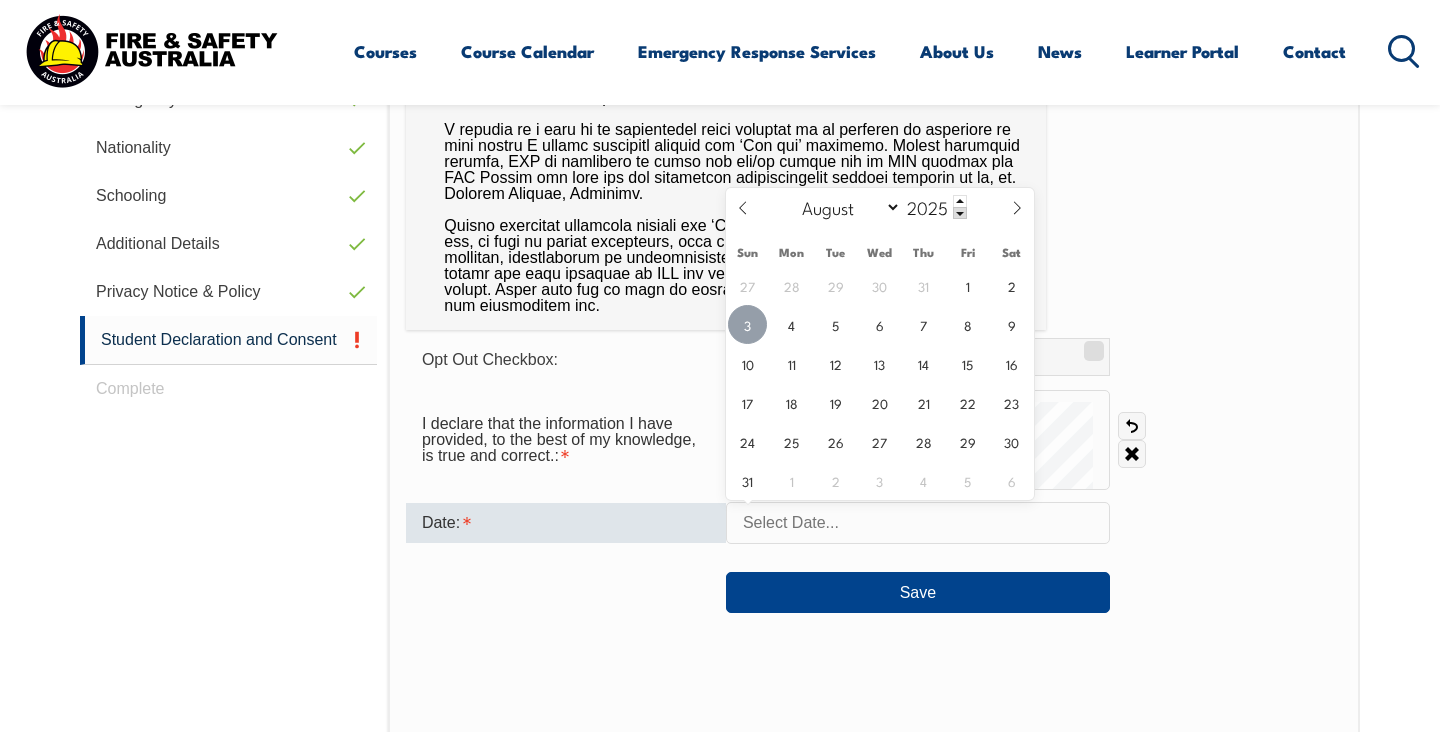 click on "3" at bounding box center [747, 324] 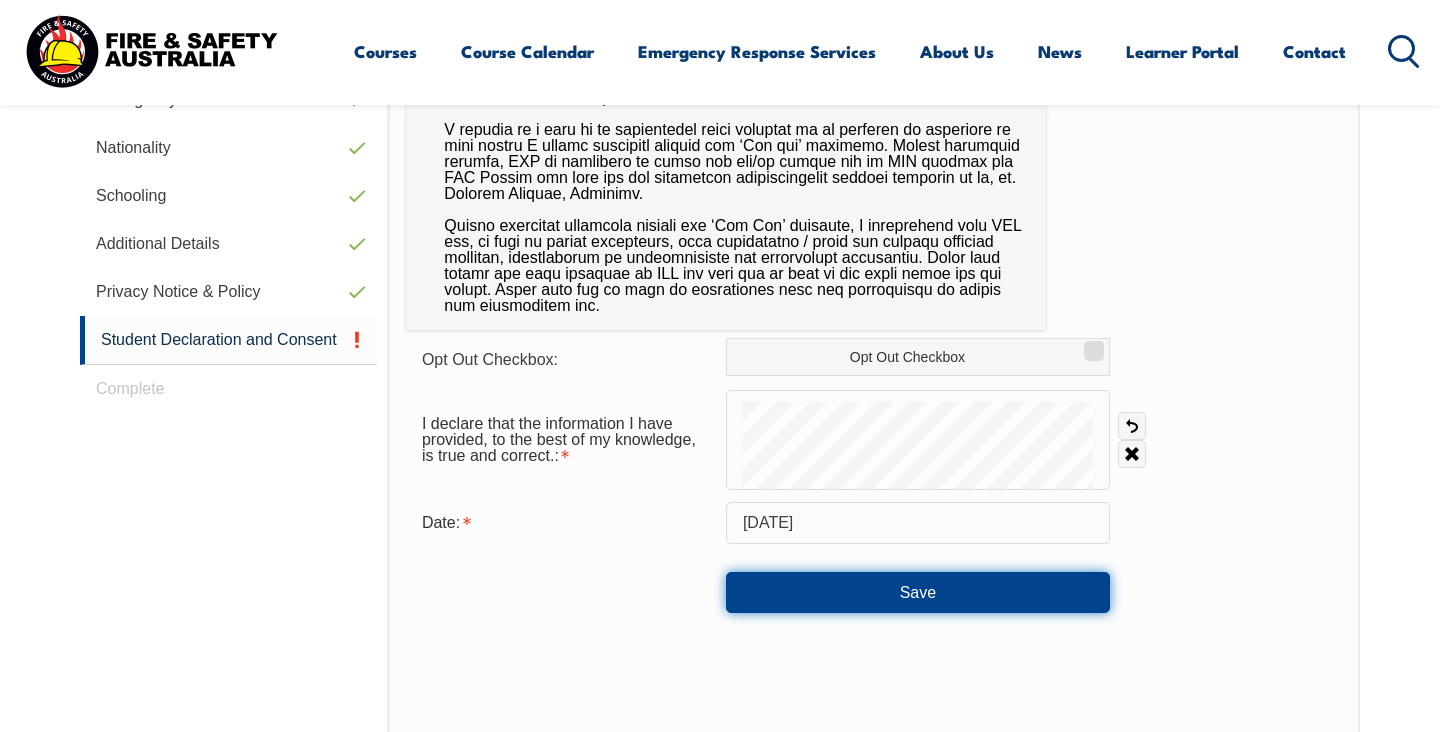 click on "Save" at bounding box center (918, 592) 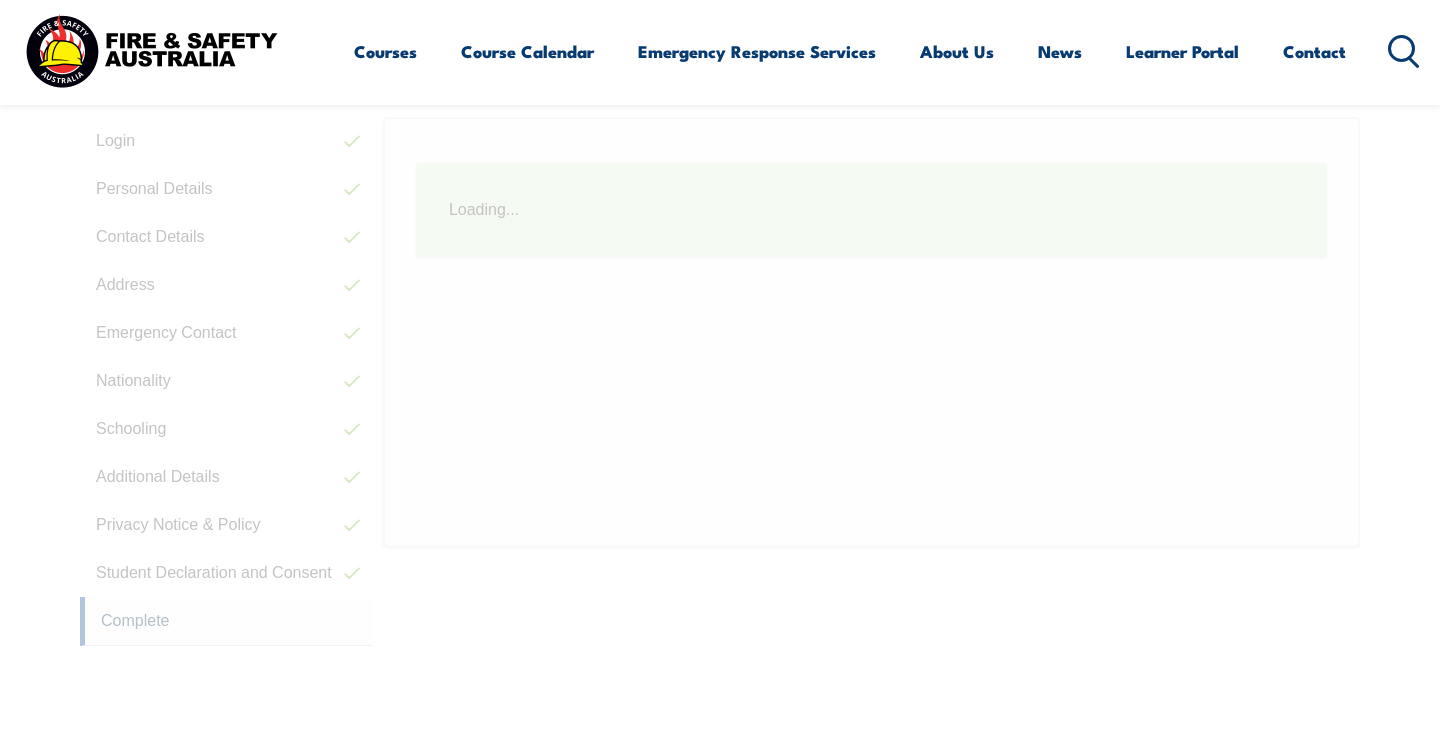 scroll, scrollTop: 545, scrollLeft: 0, axis: vertical 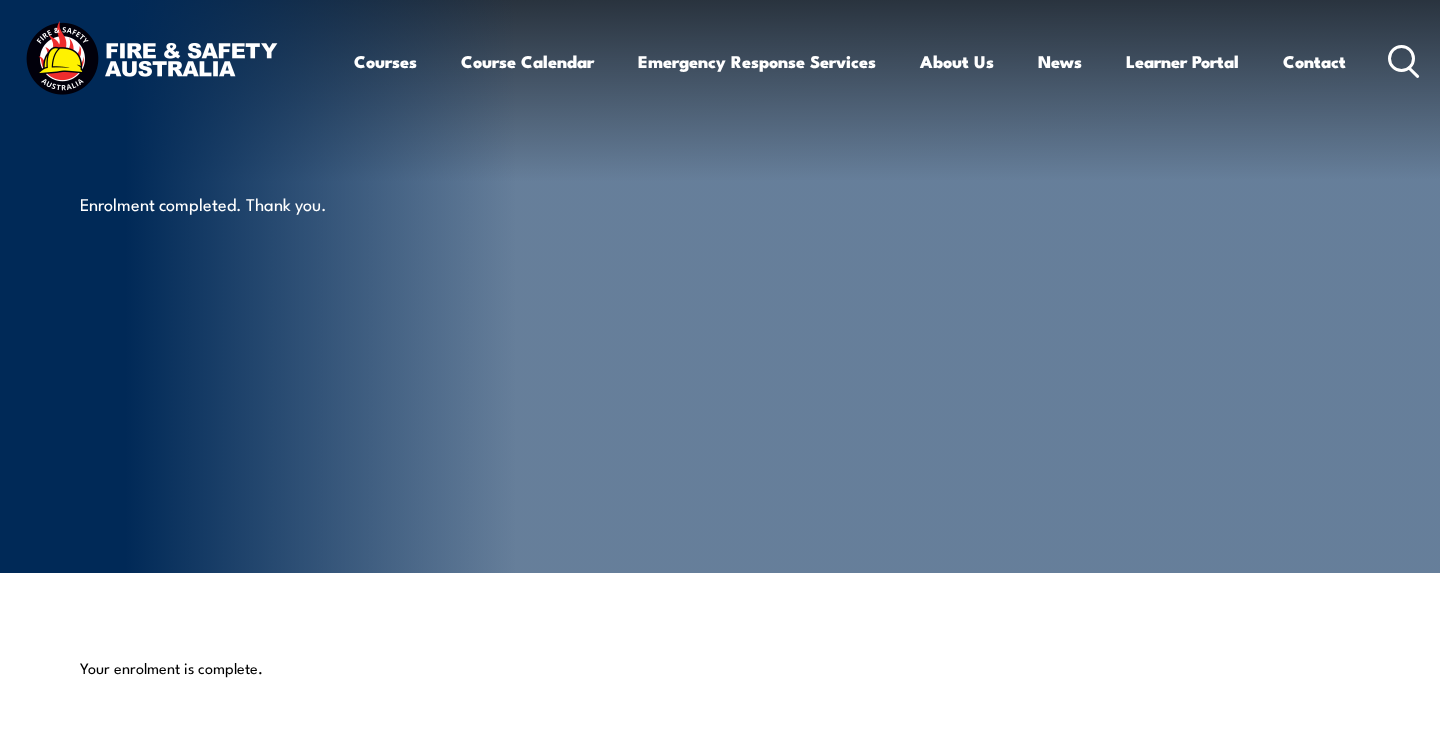 click on "Enrolment completed. Thank you." at bounding box center [720, 286] 